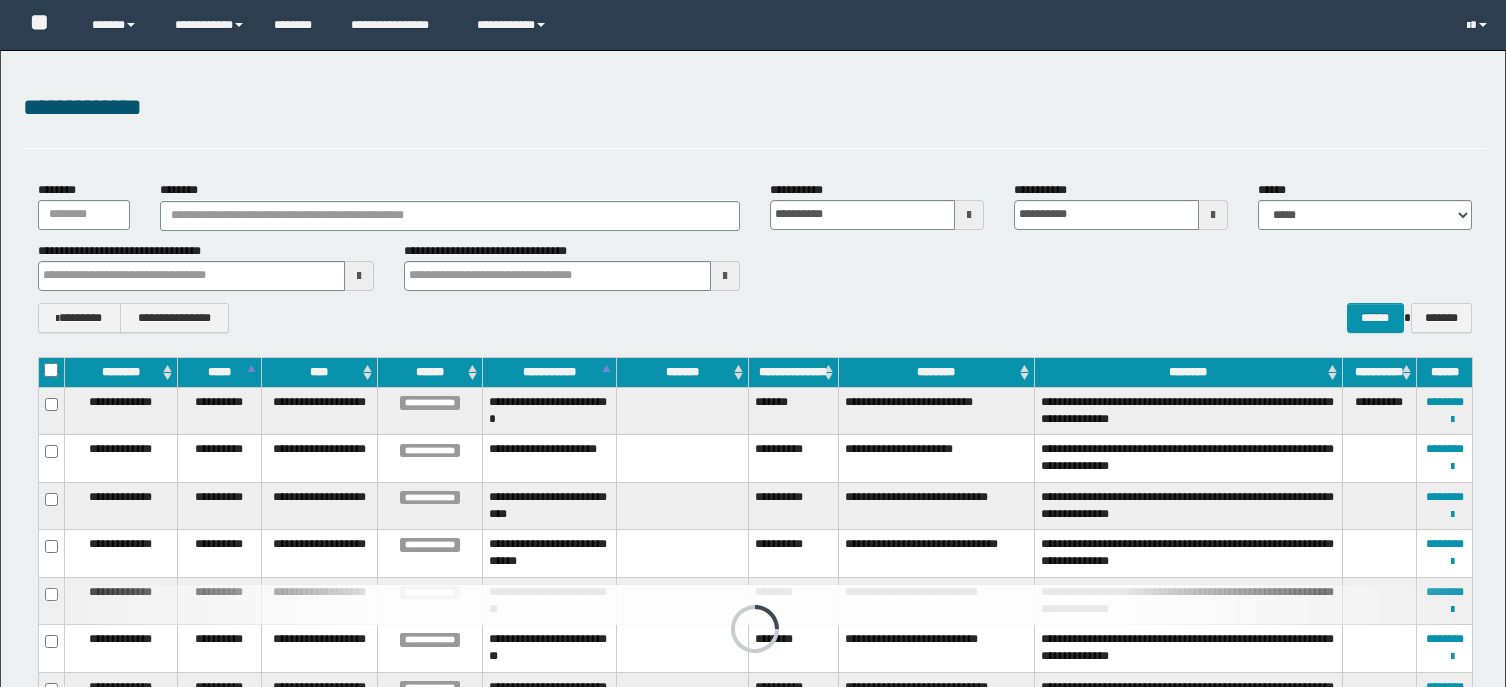 scroll, scrollTop: 0, scrollLeft: 0, axis: both 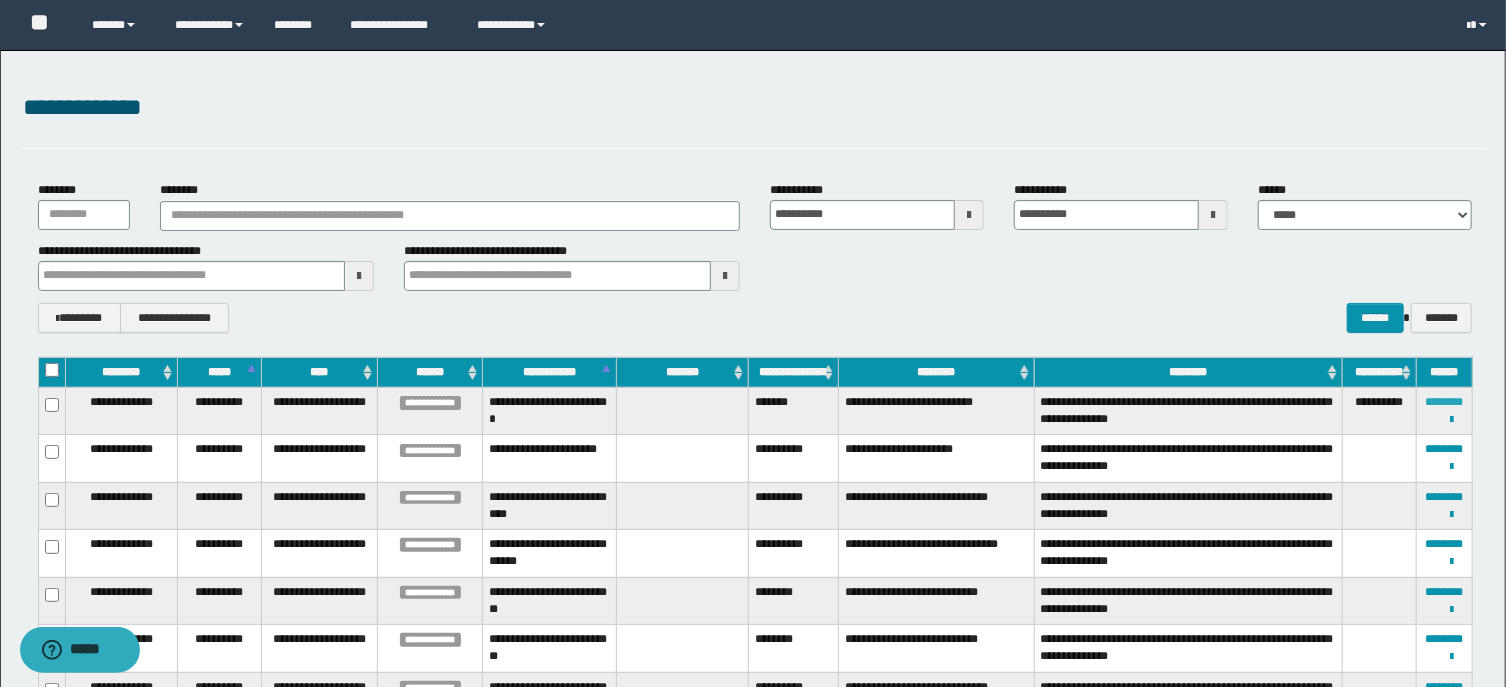click on "********" at bounding box center [1445, 402] 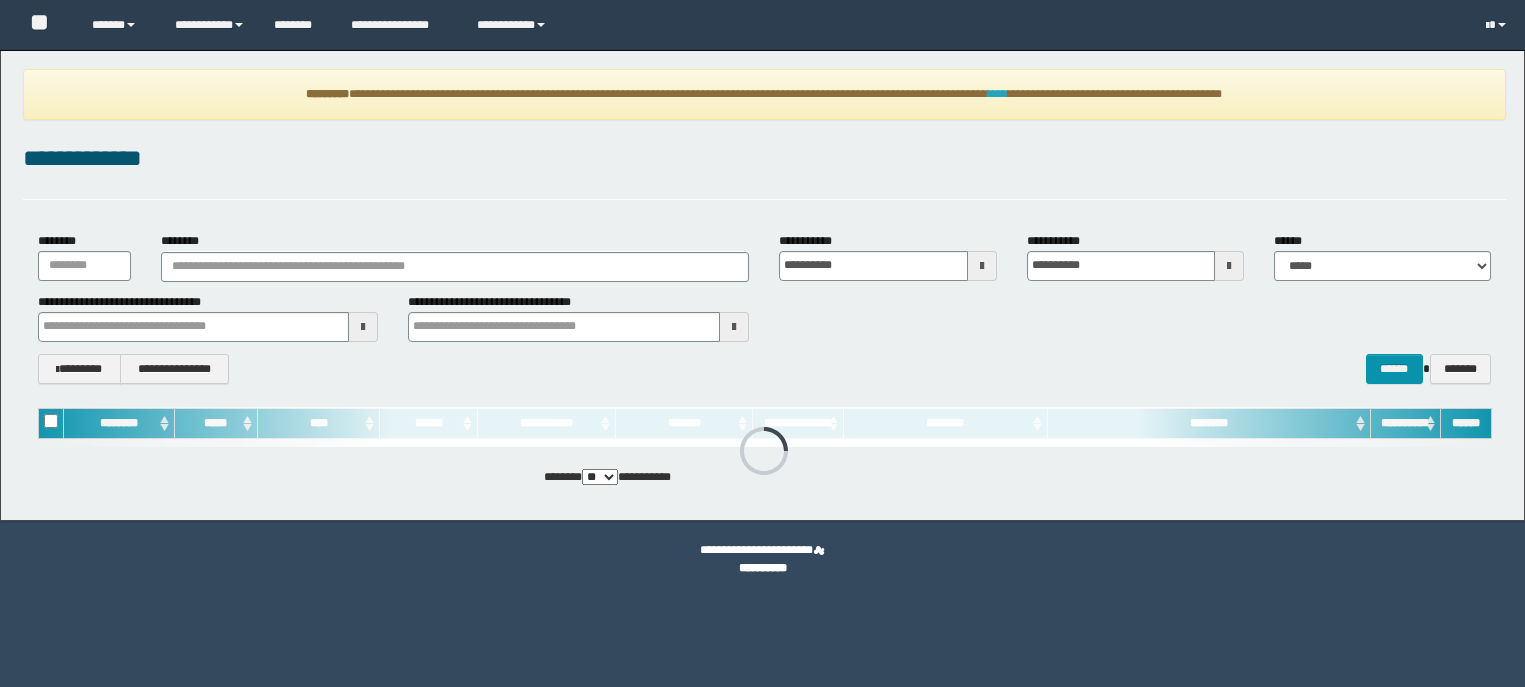scroll, scrollTop: 0, scrollLeft: 0, axis: both 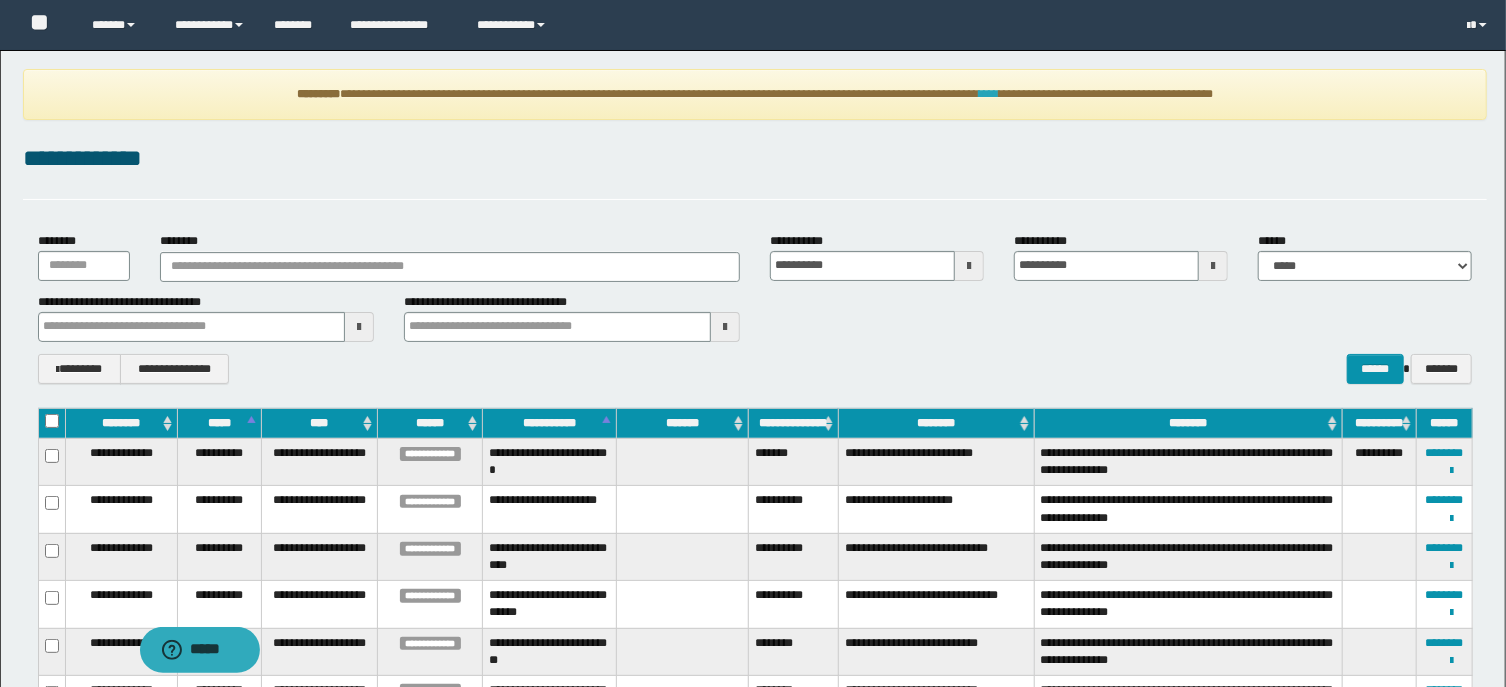click on "**********" at bounding box center [755, 94] 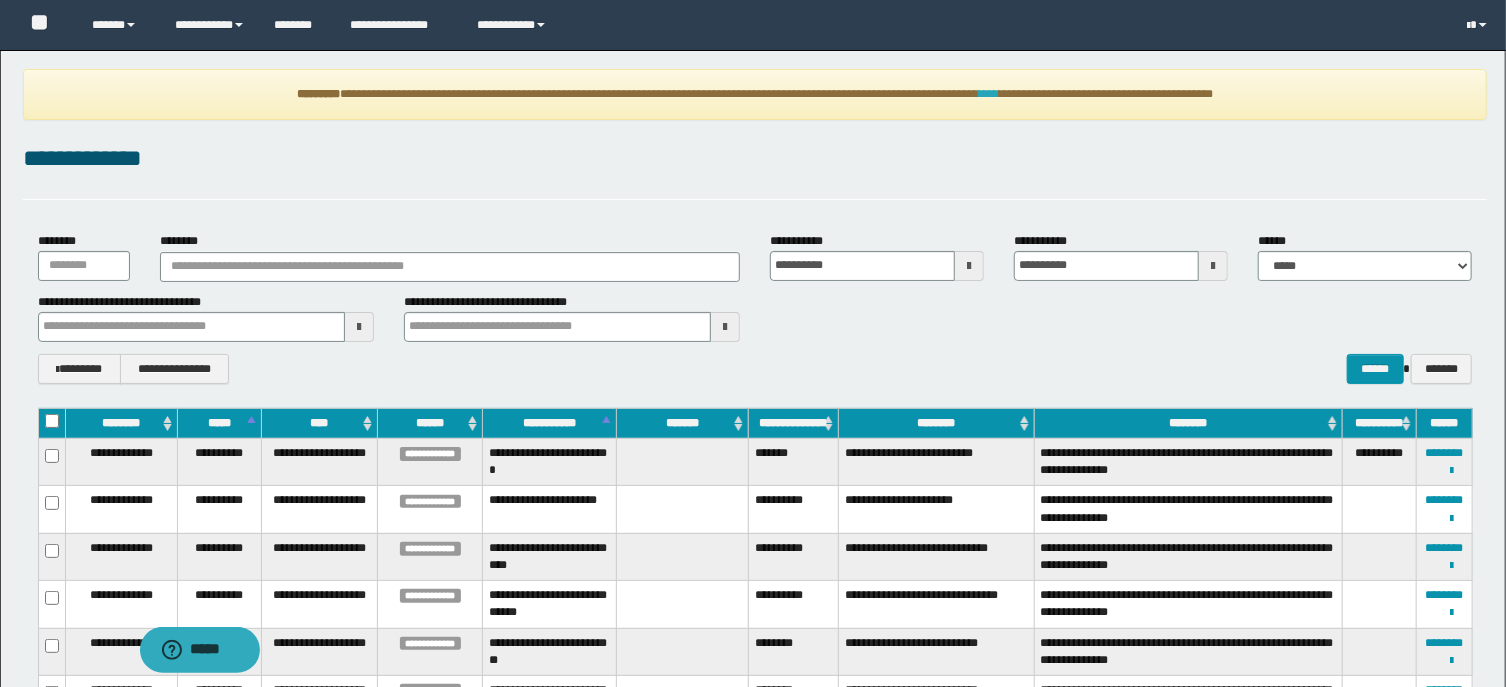 click on "****" at bounding box center [989, 94] 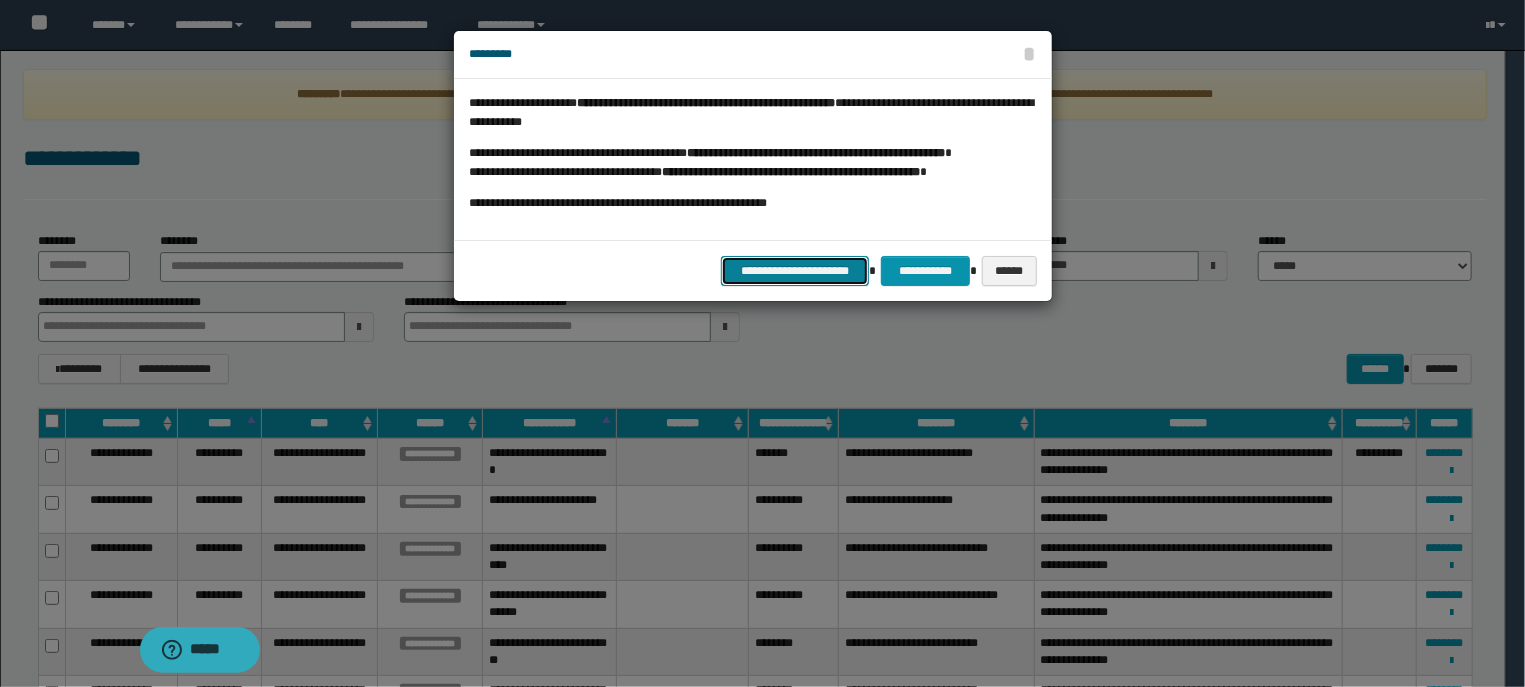 click on "**********" at bounding box center (795, 271) 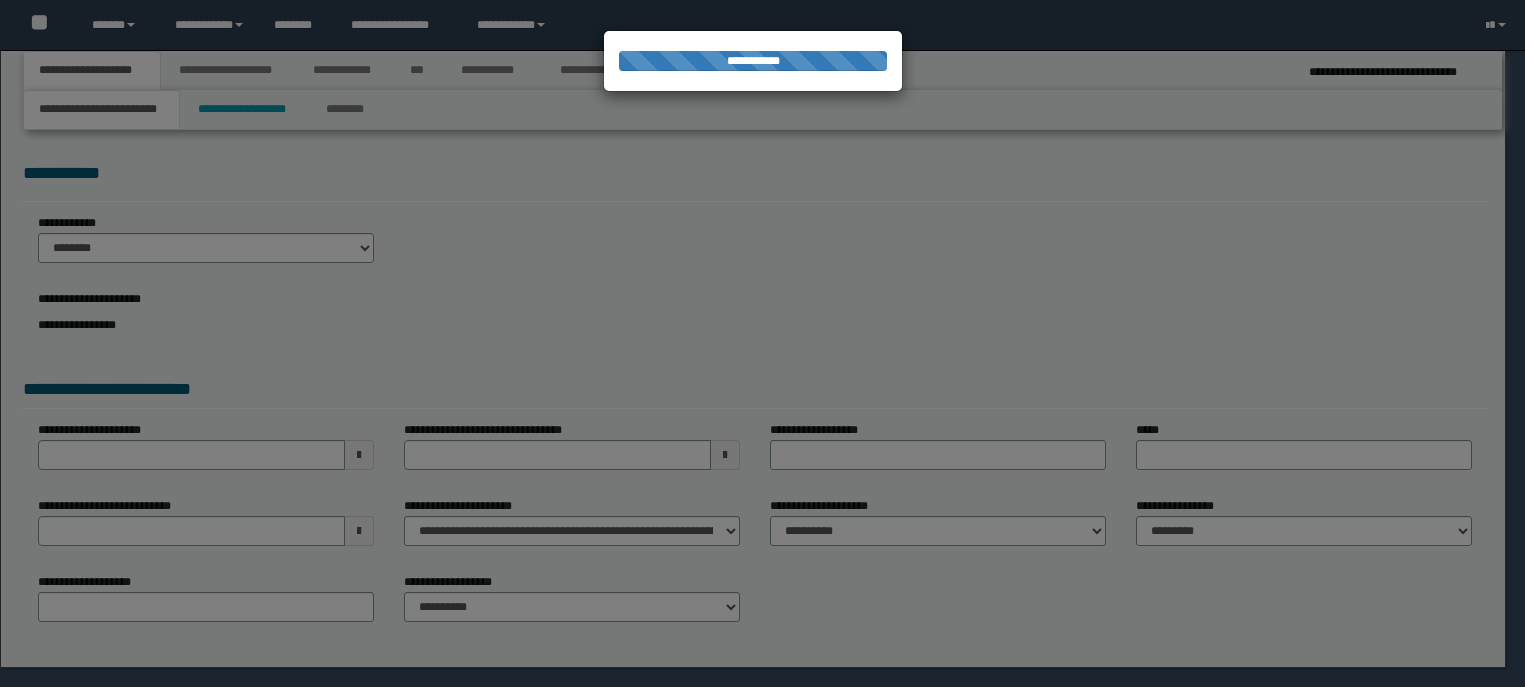scroll, scrollTop: 0, scrollLeft: 0, axis: both 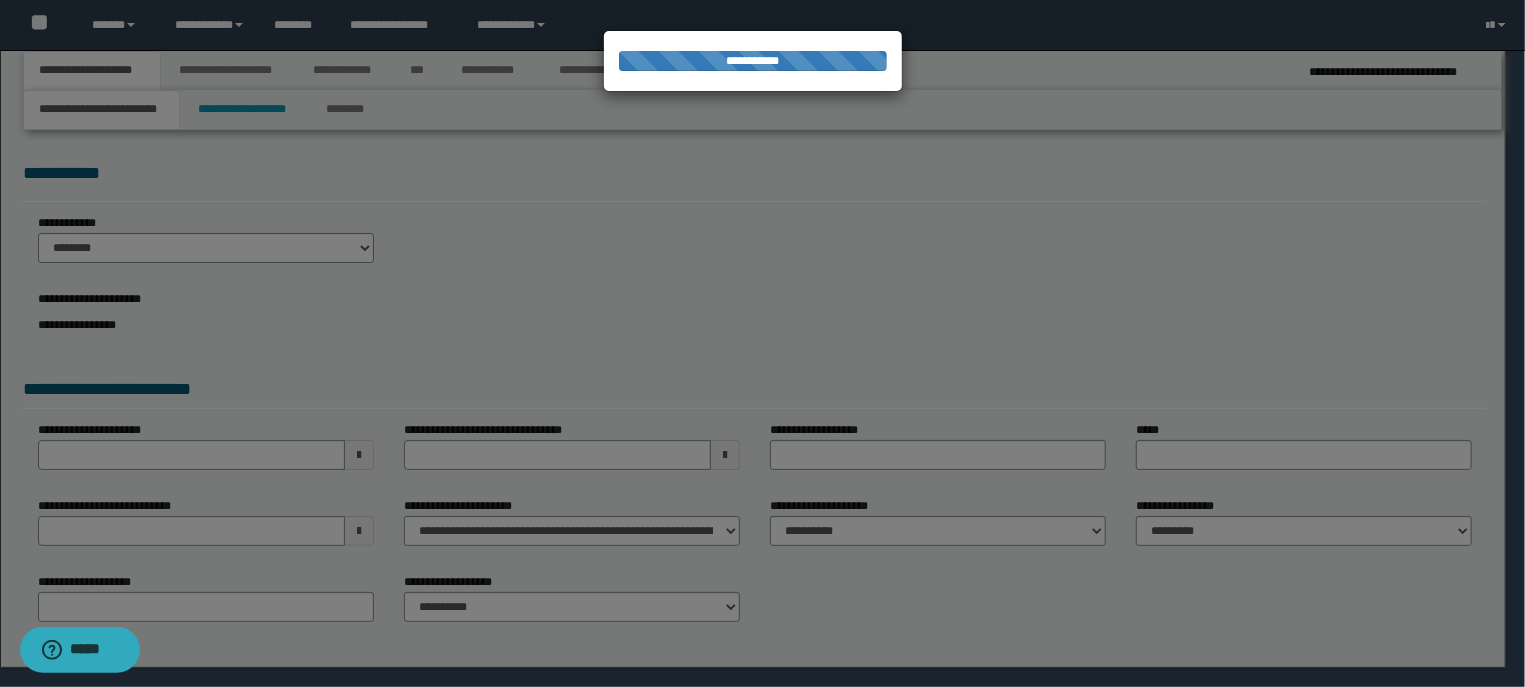 select on "*" 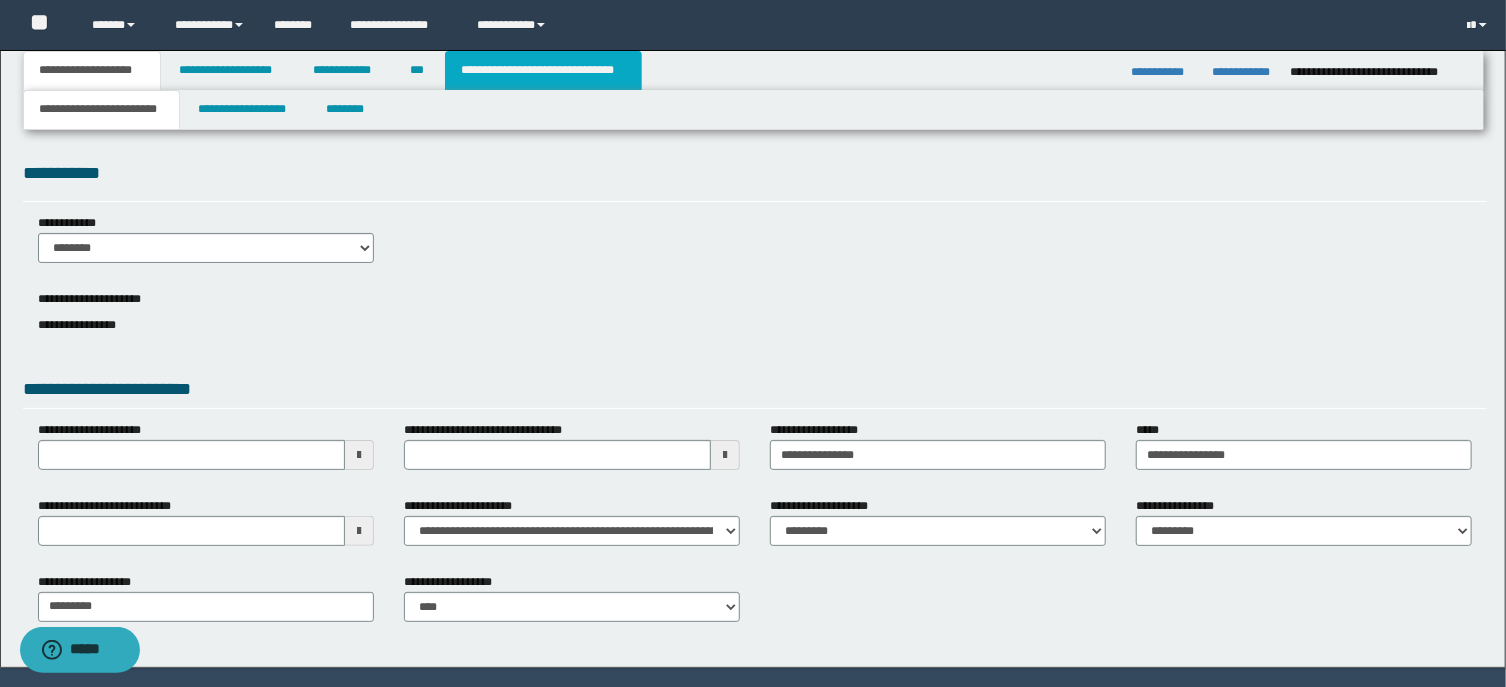 click on "**********" at bounding box center (543, 70) 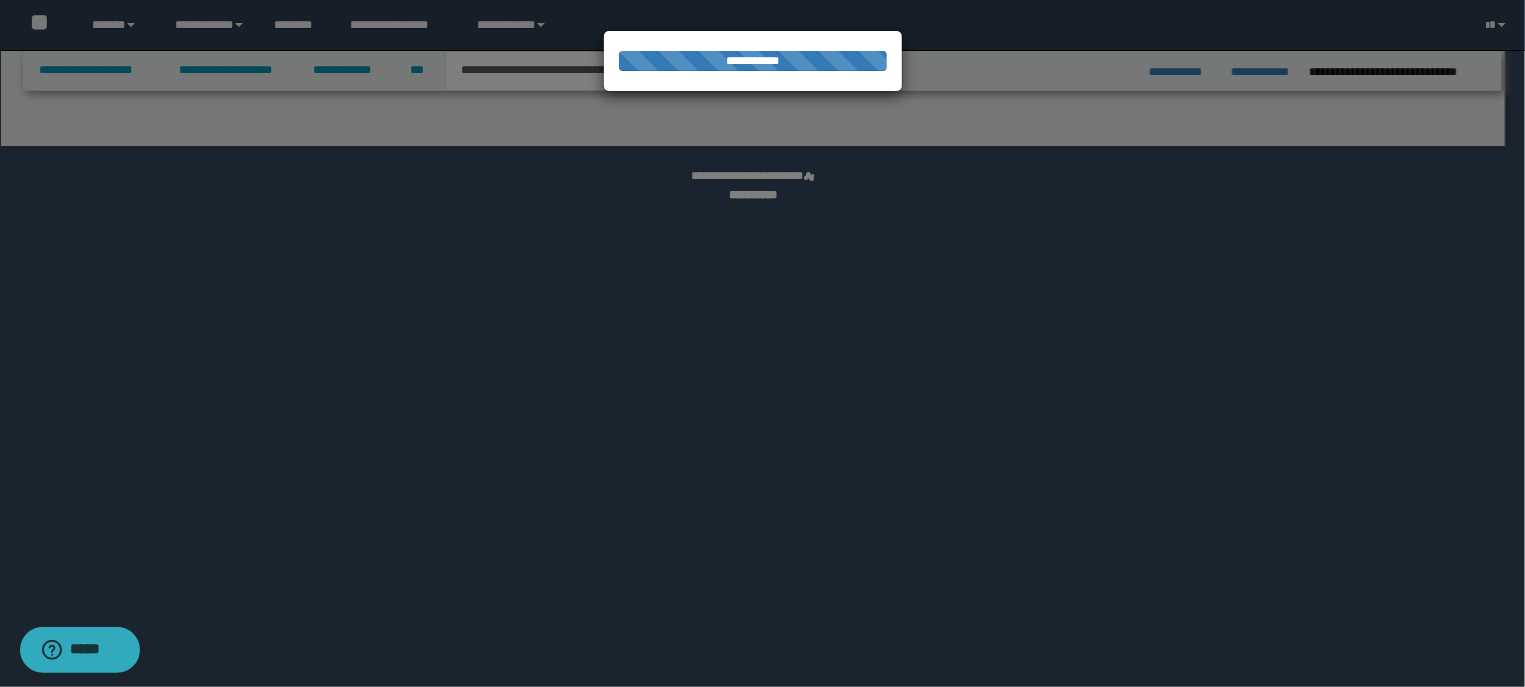 select on "*" 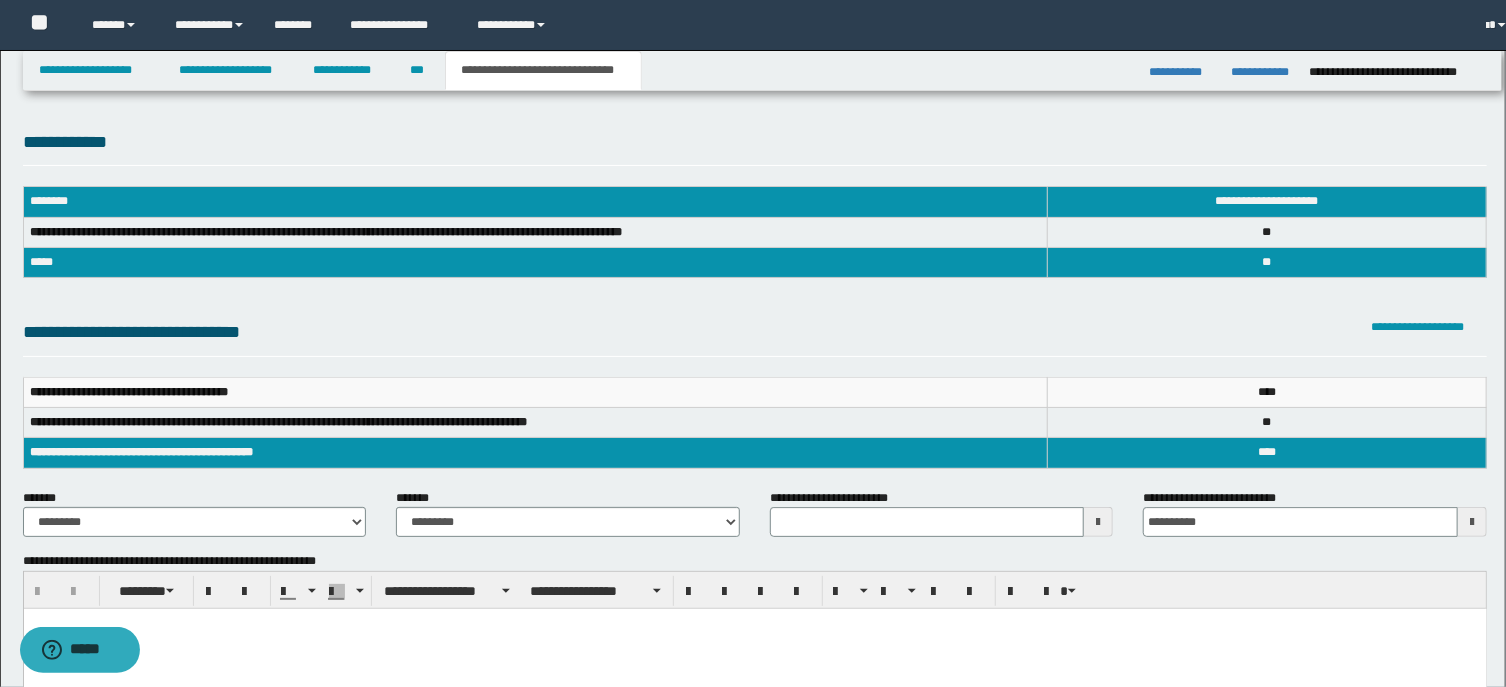 scroll, scrollTop: 0, scrollLeft: 0, axis: both 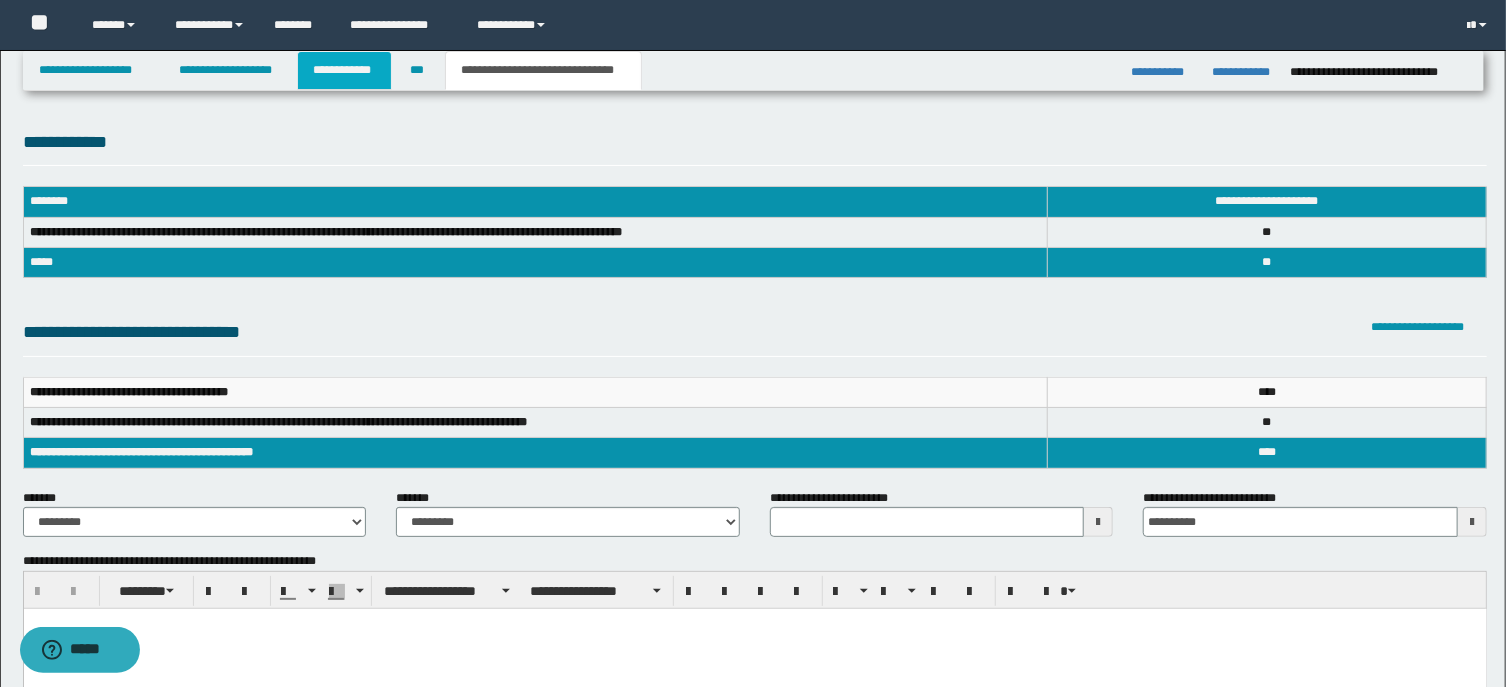 click on "**********" at bounding box center [344, 70] 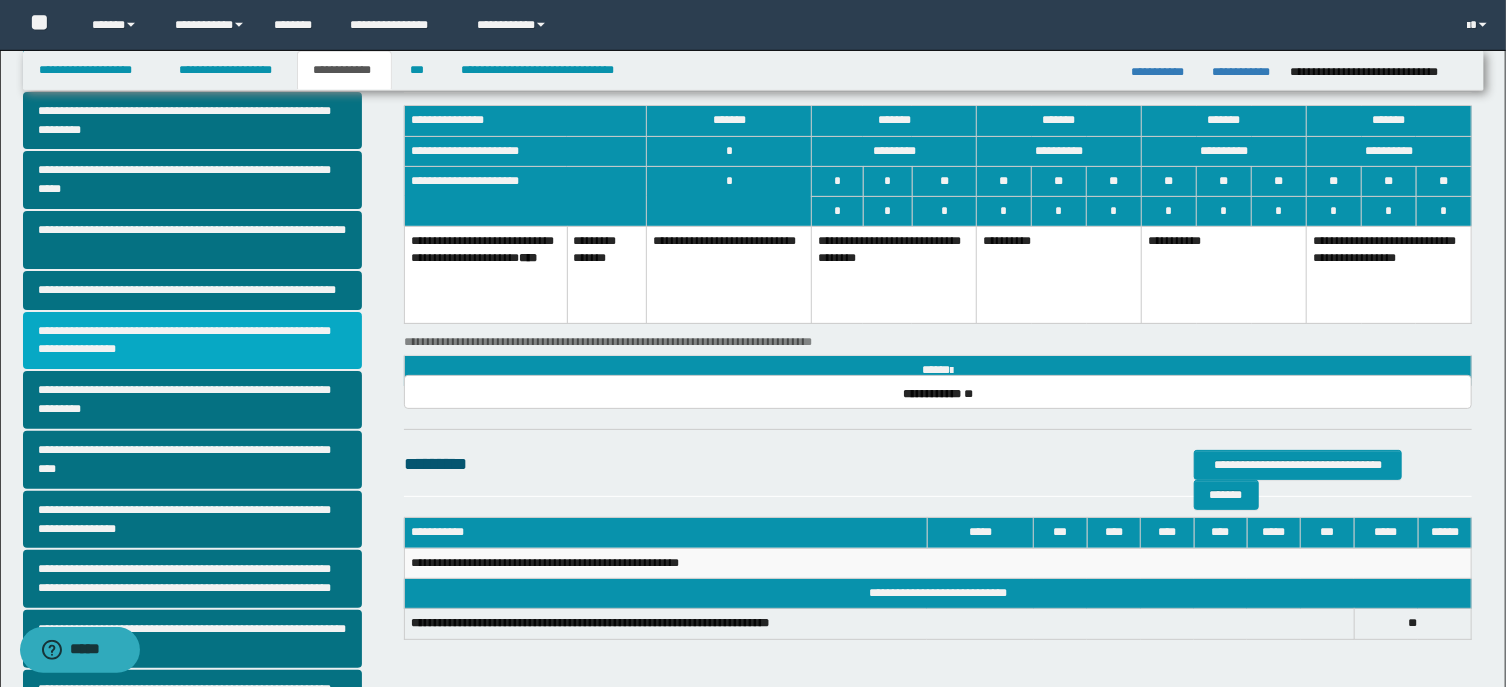 scroll, scrollTop: 214, scrollLeft: 0, axis: vertical 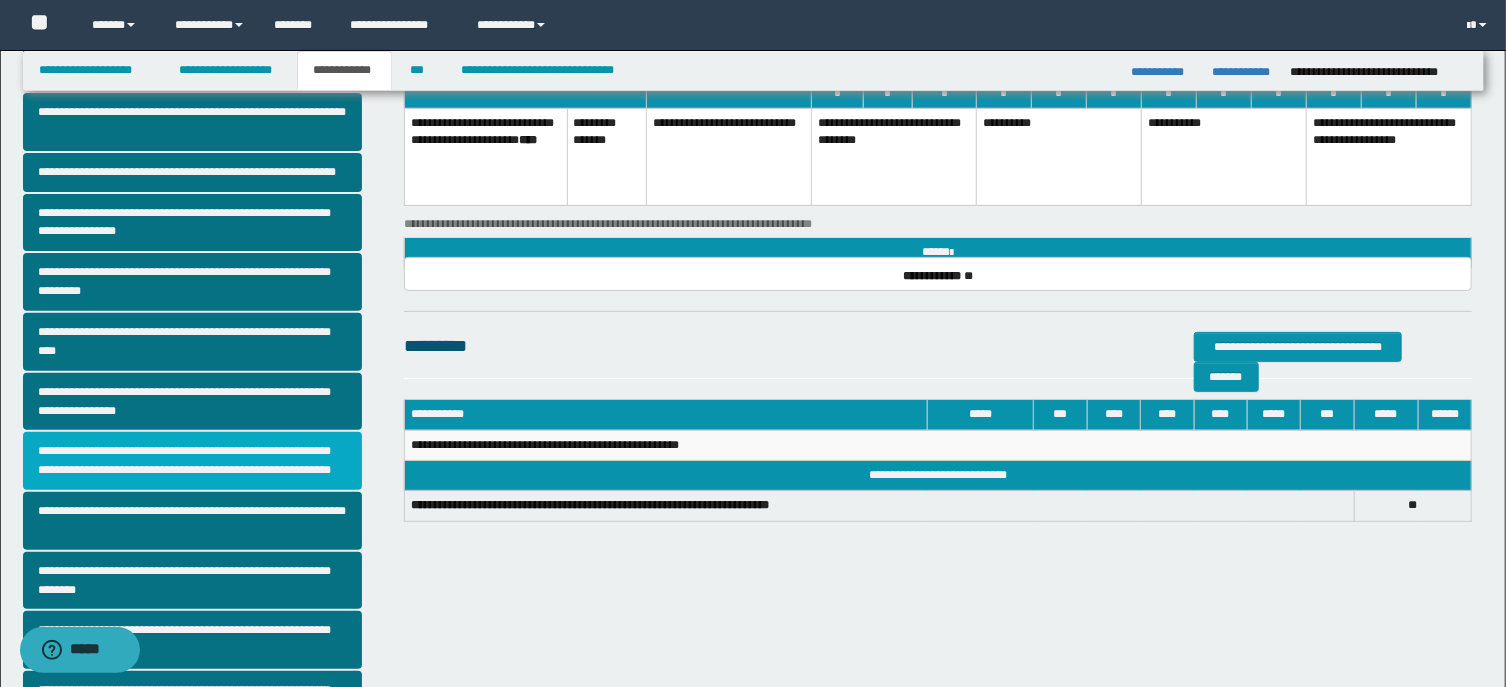 click on "**********" at bounding box center (192, 461) 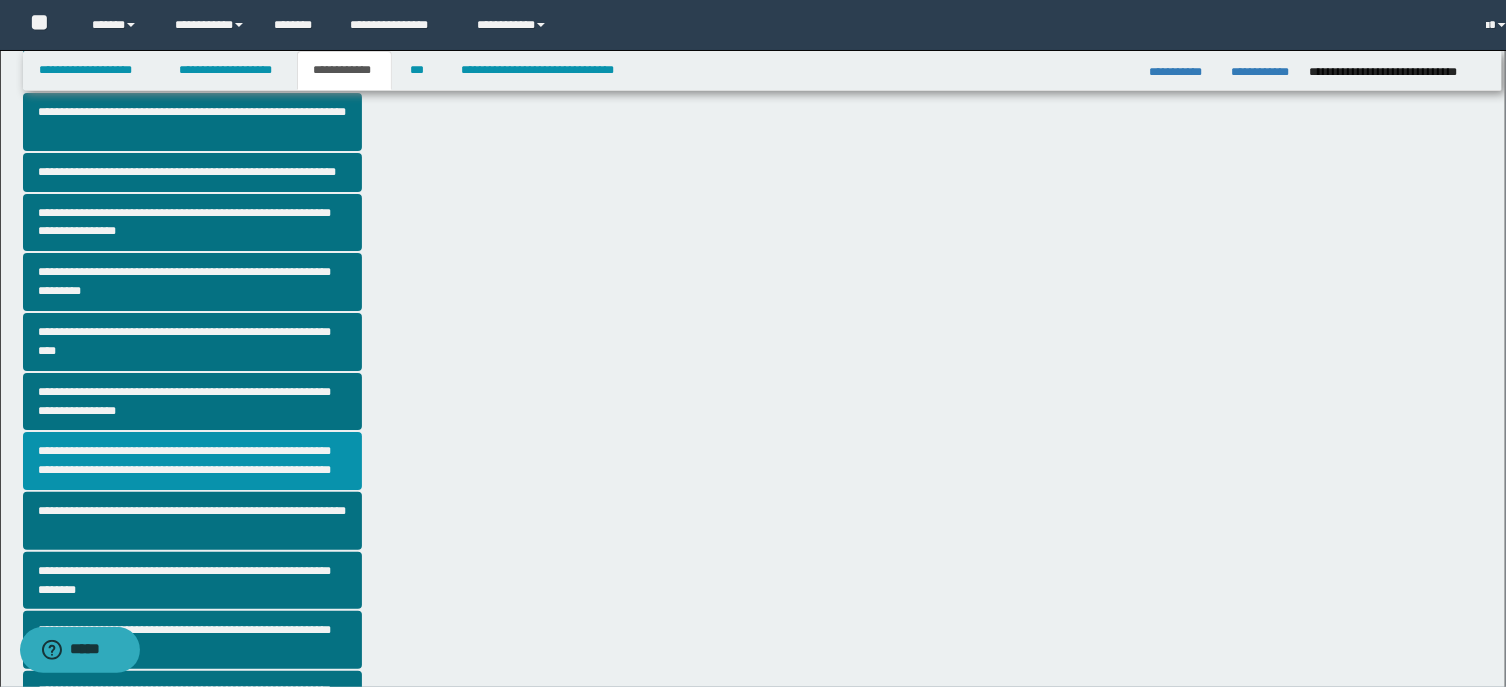 scroll, scrollTop: 0, scrollLeft: 0, axis: both 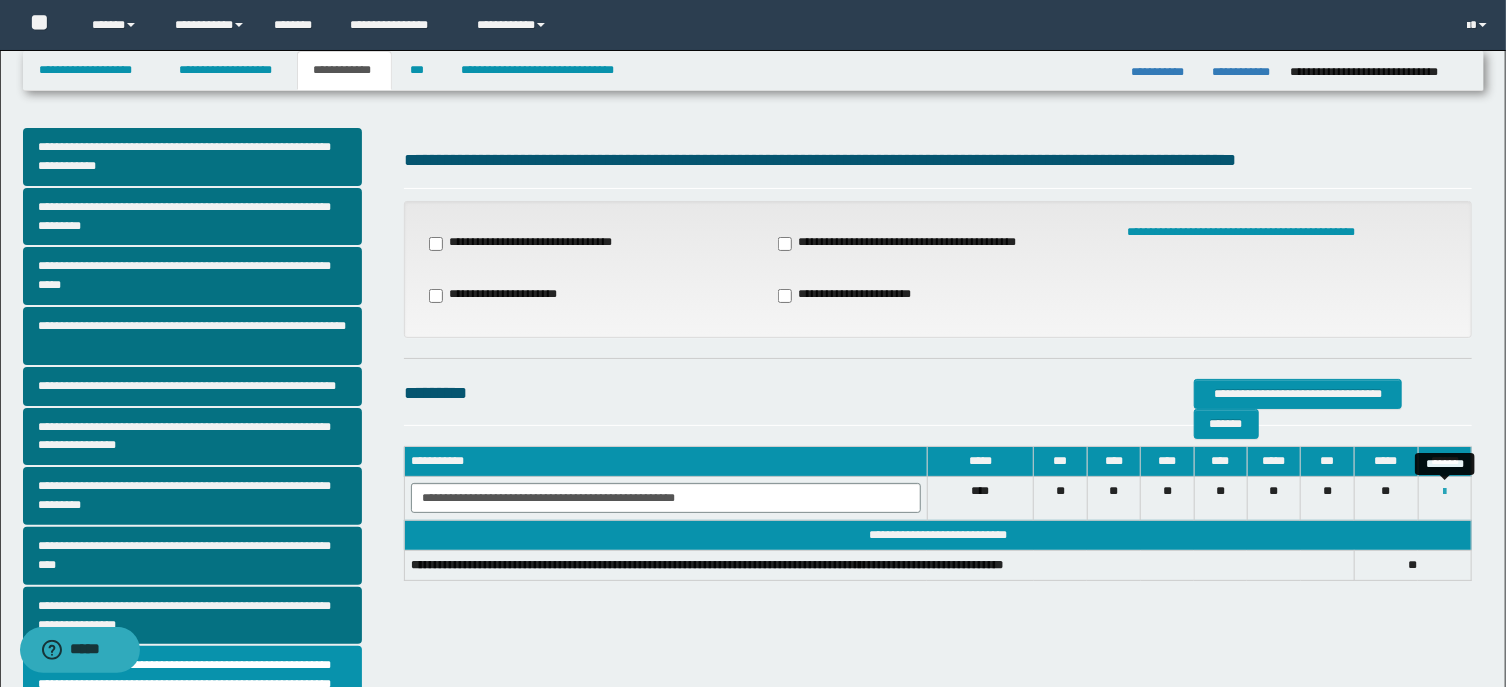 click at bounding box center [1444, 492] 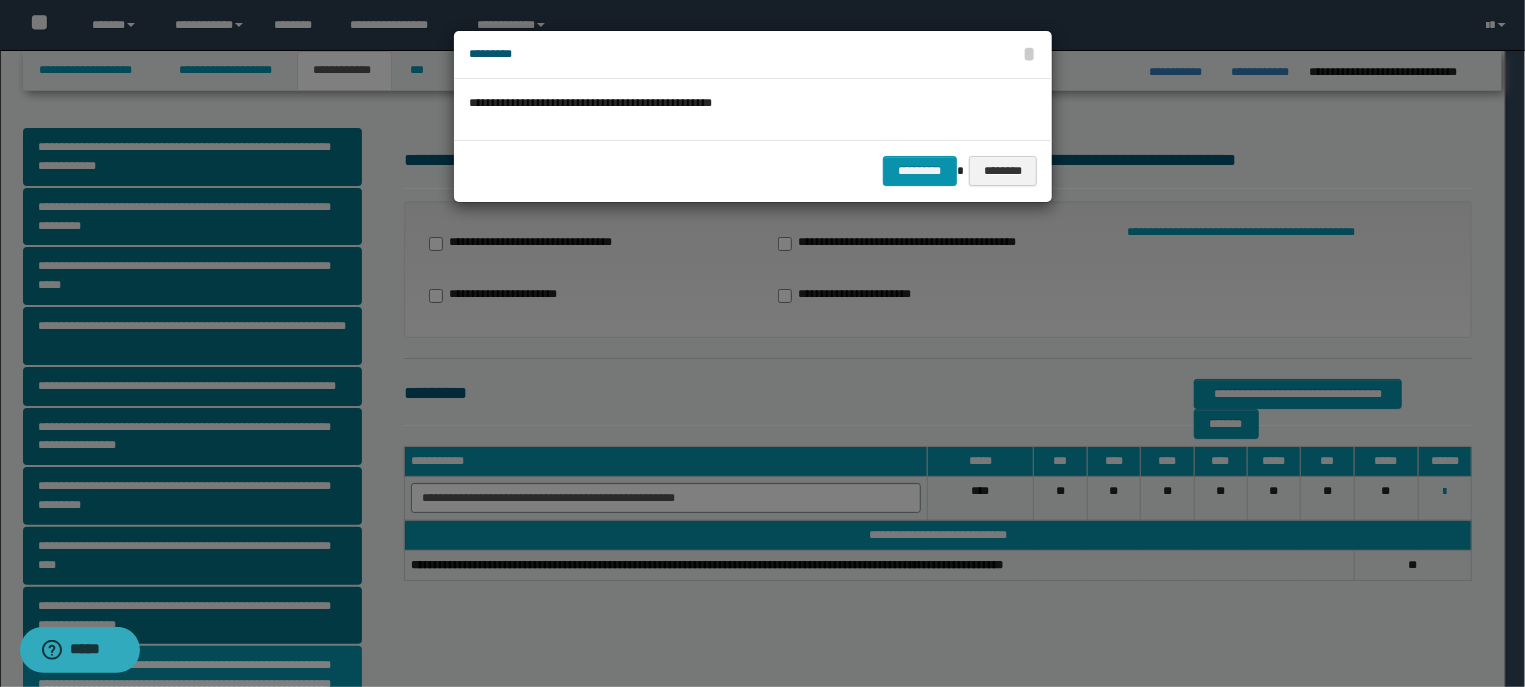 click on "*********
********" at bounding box center [753, 170] 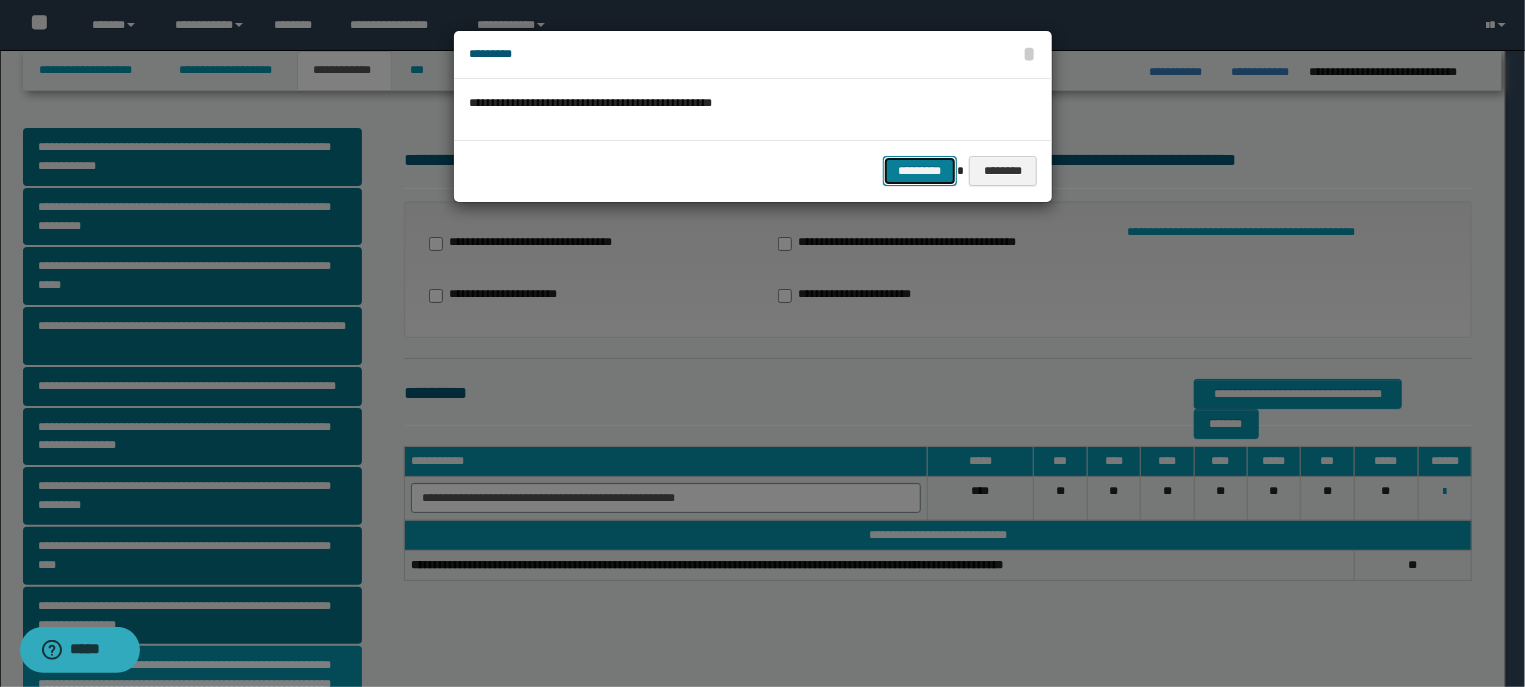 click on "*********" at bounding box center [920, 171] 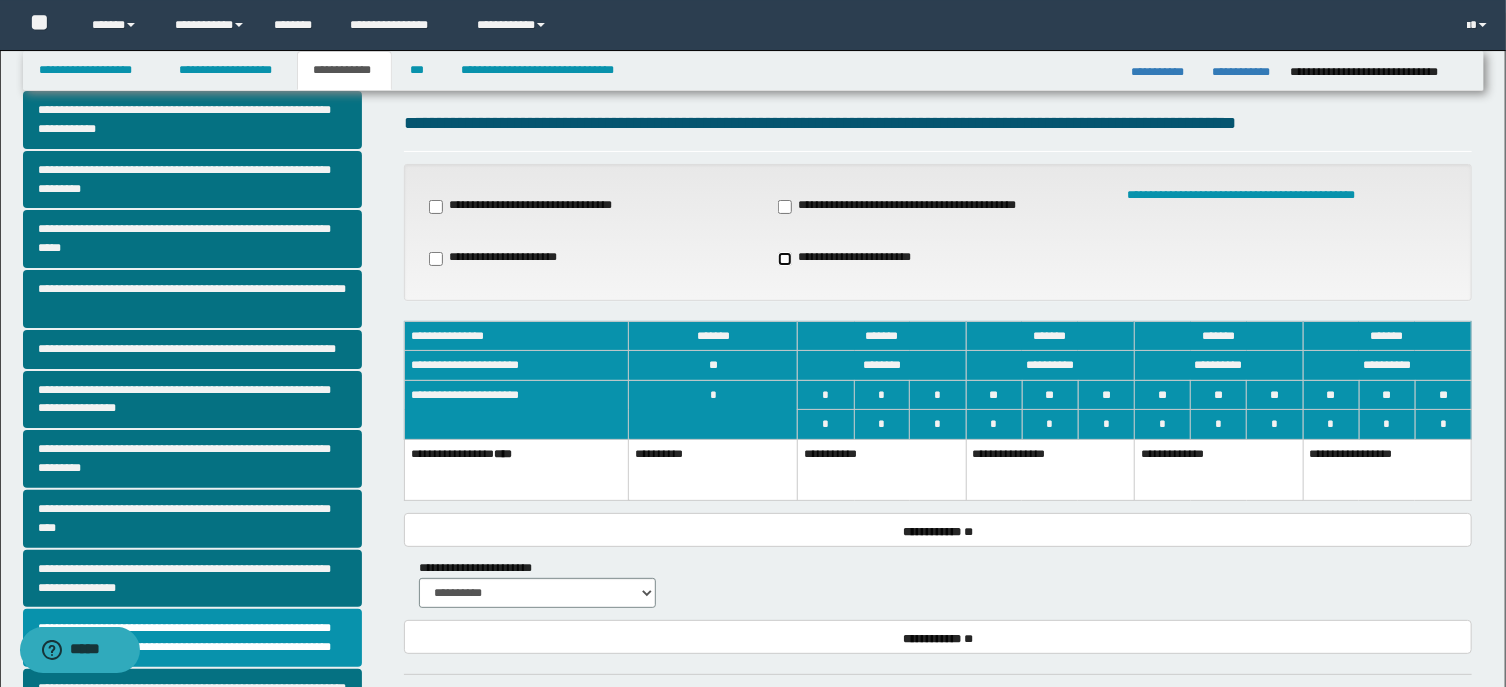 scroll, scrollTop: 0, scrollLeft: 0, axis: both 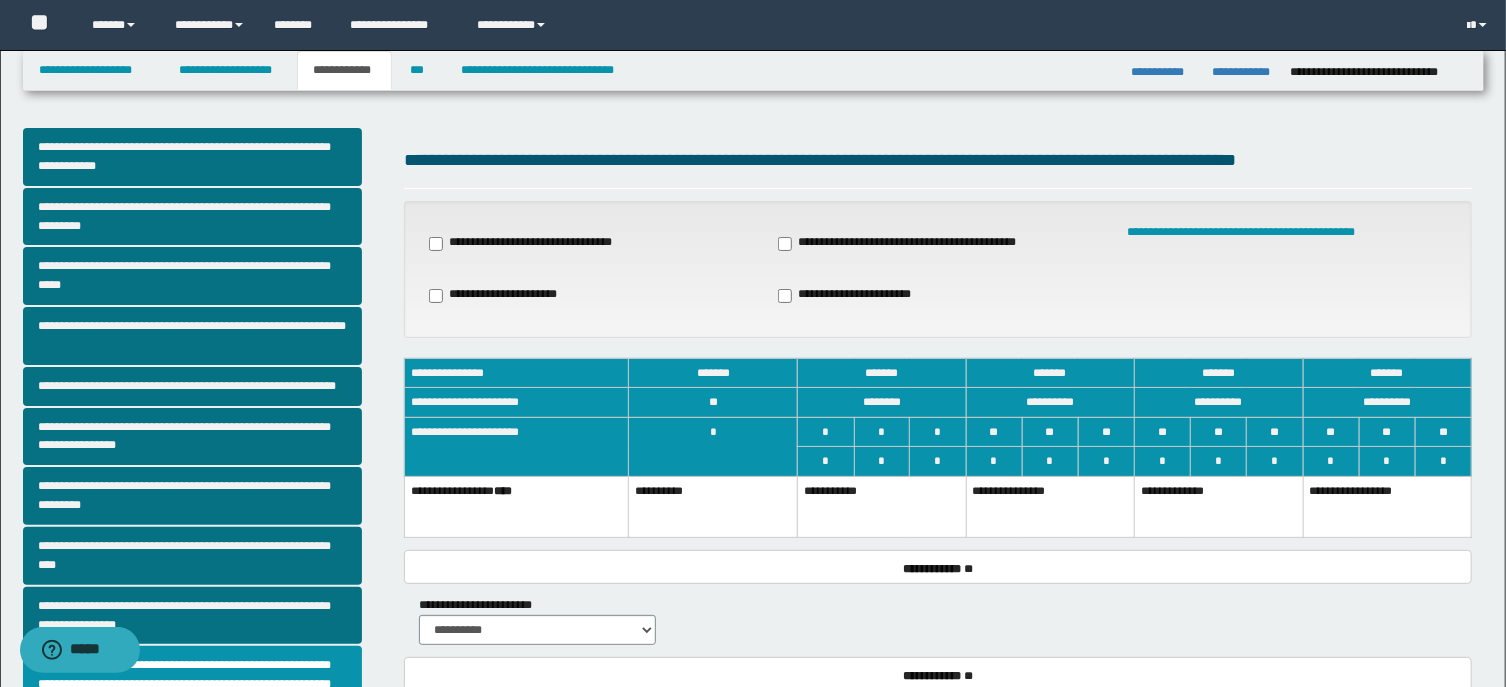 click on "**********" at bounding box center [523, 243] 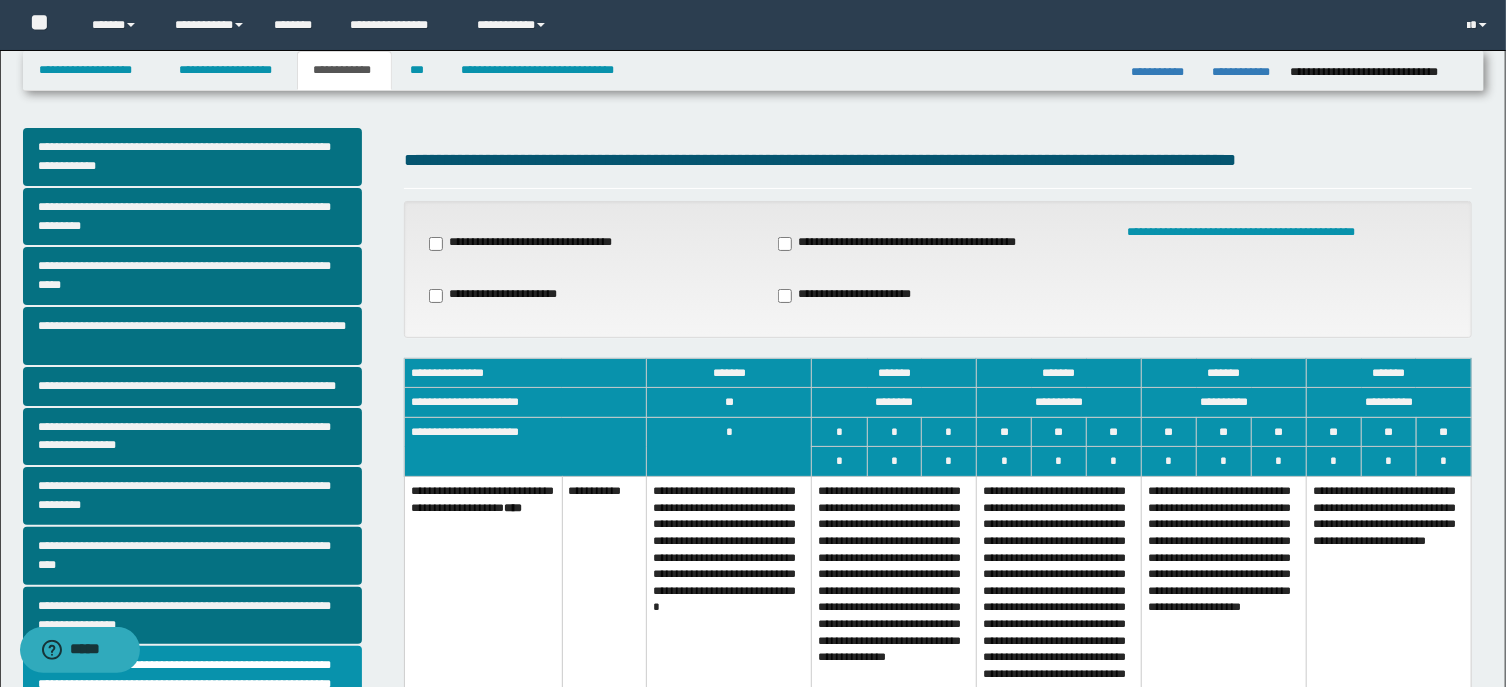 click on "**********" at bounding box center (496, 295) 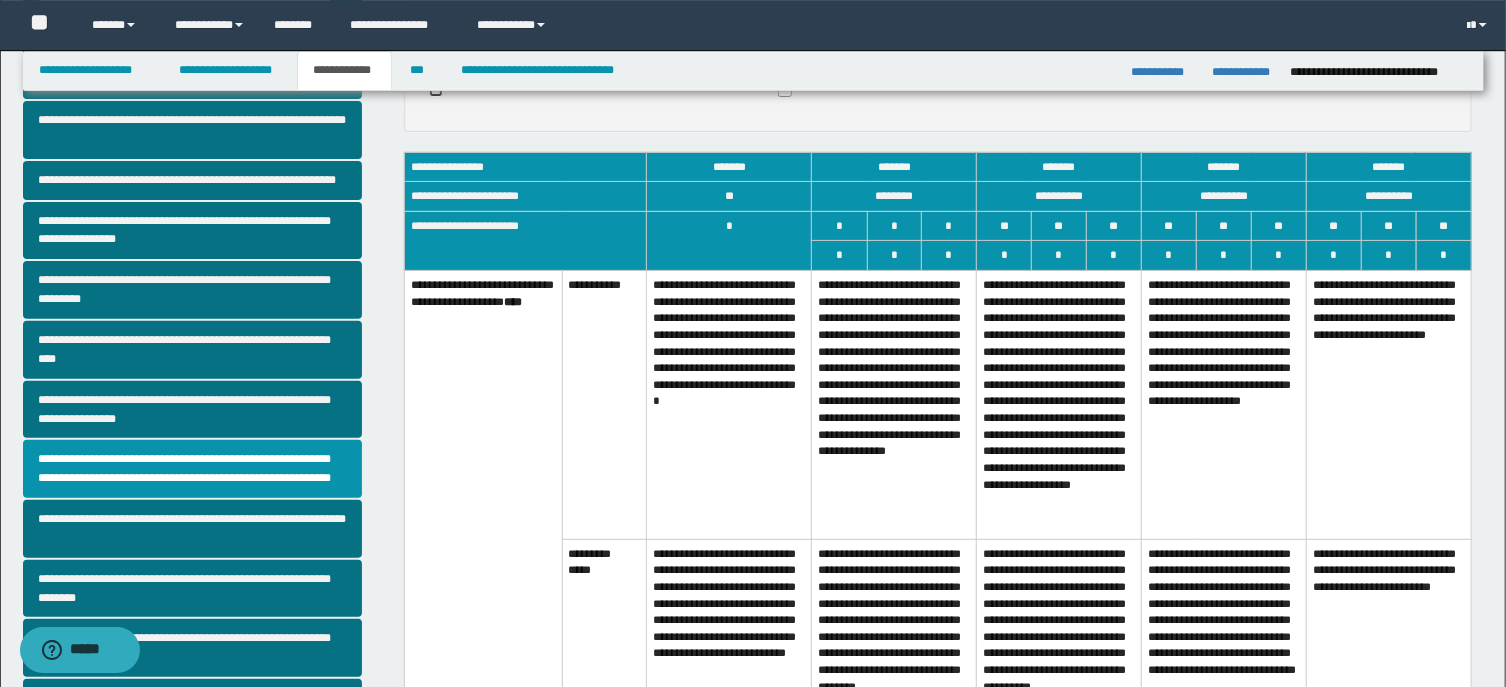 scroll, scrollTop: 0, scrollLeft: 0, axis: both 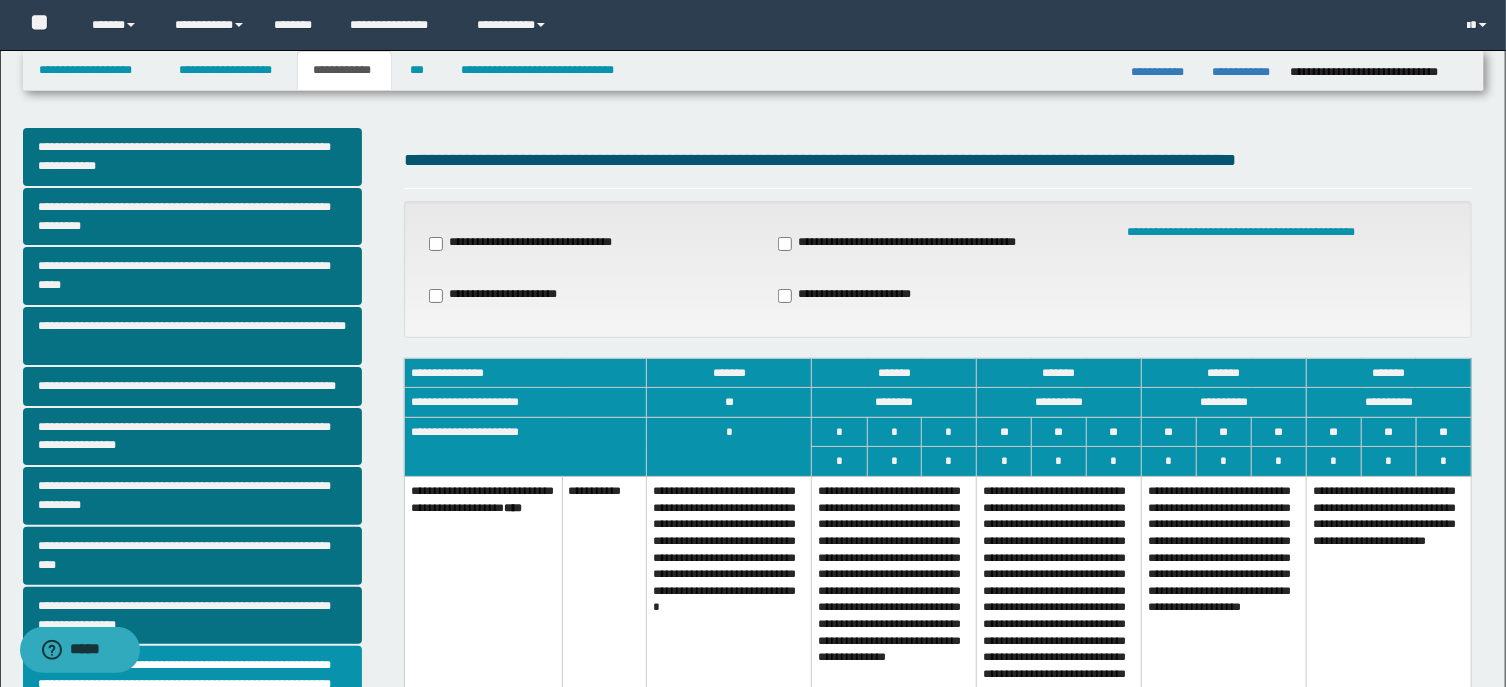 click on "**********" at bounding box center [523, 243] 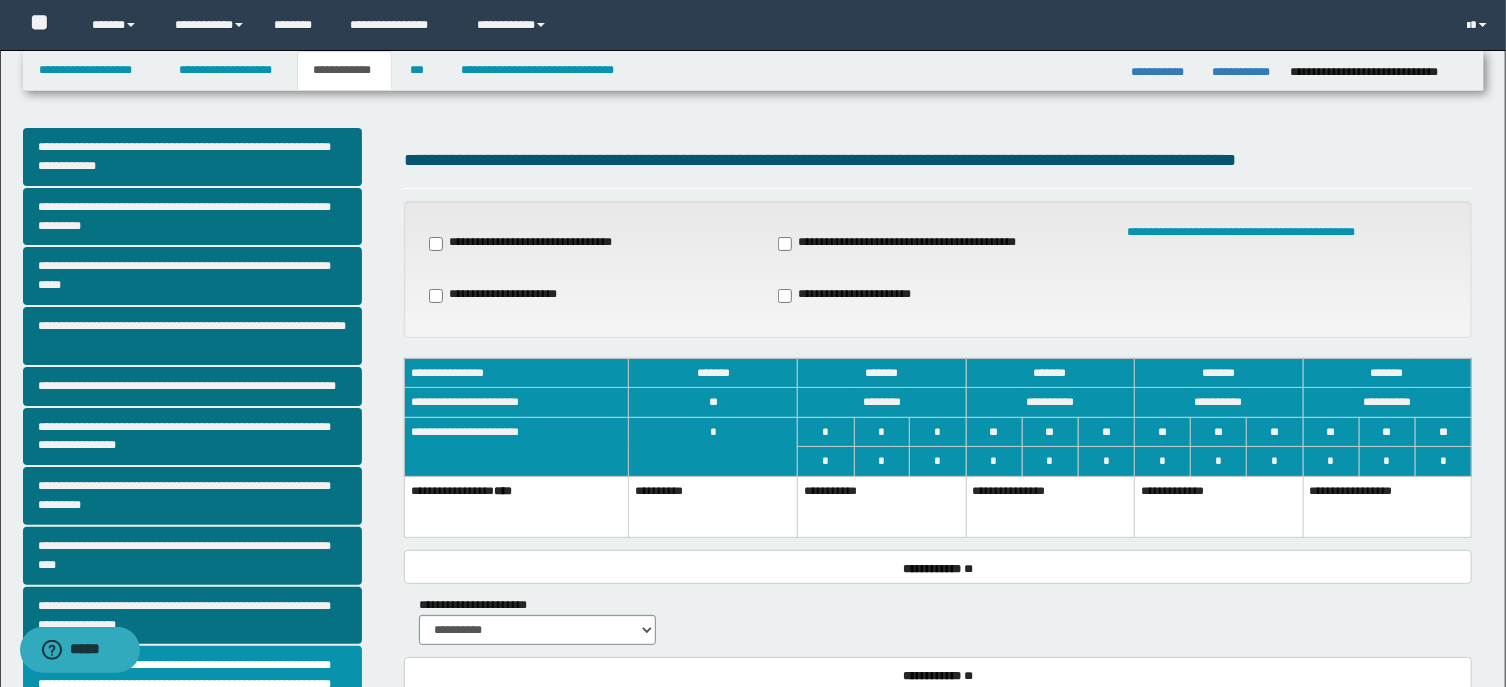 click on "**********" at bounding box center (496, 295) 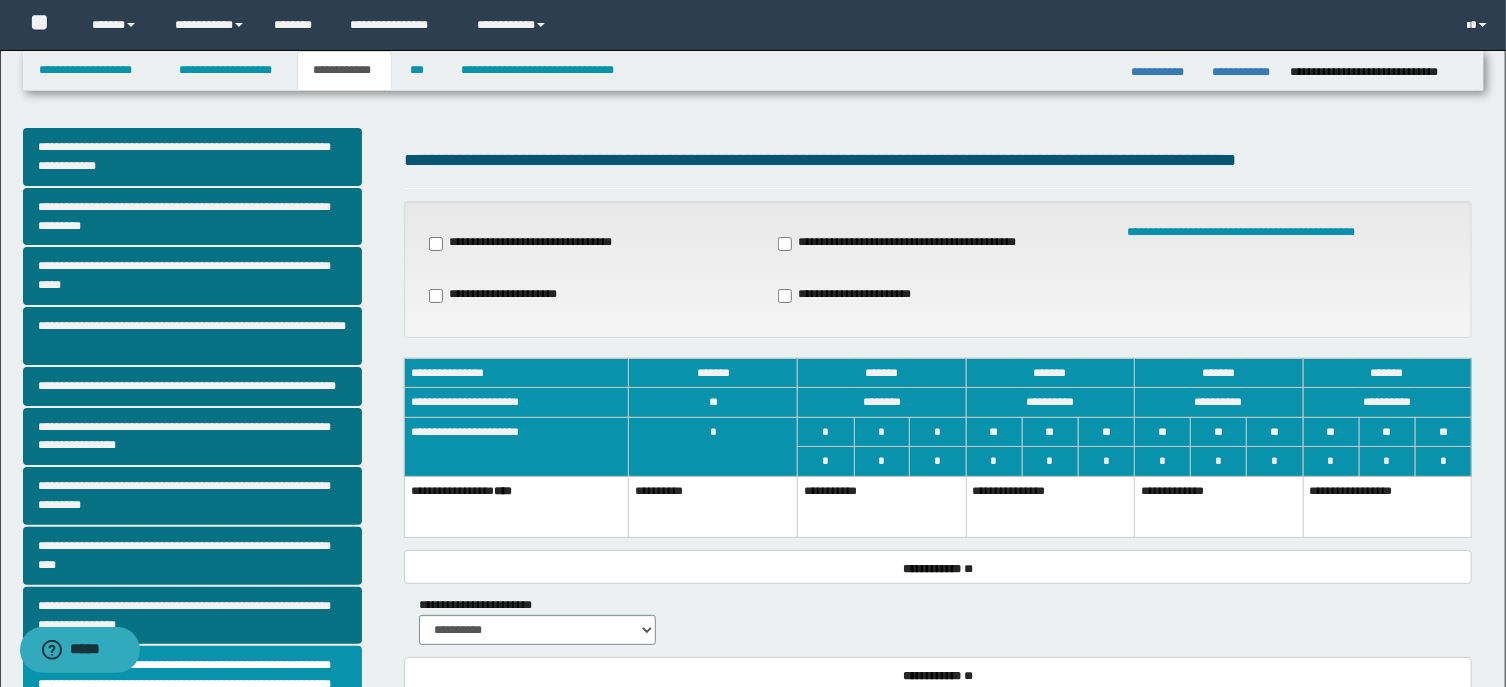 click on "**********" at bounding box center (846, 295) 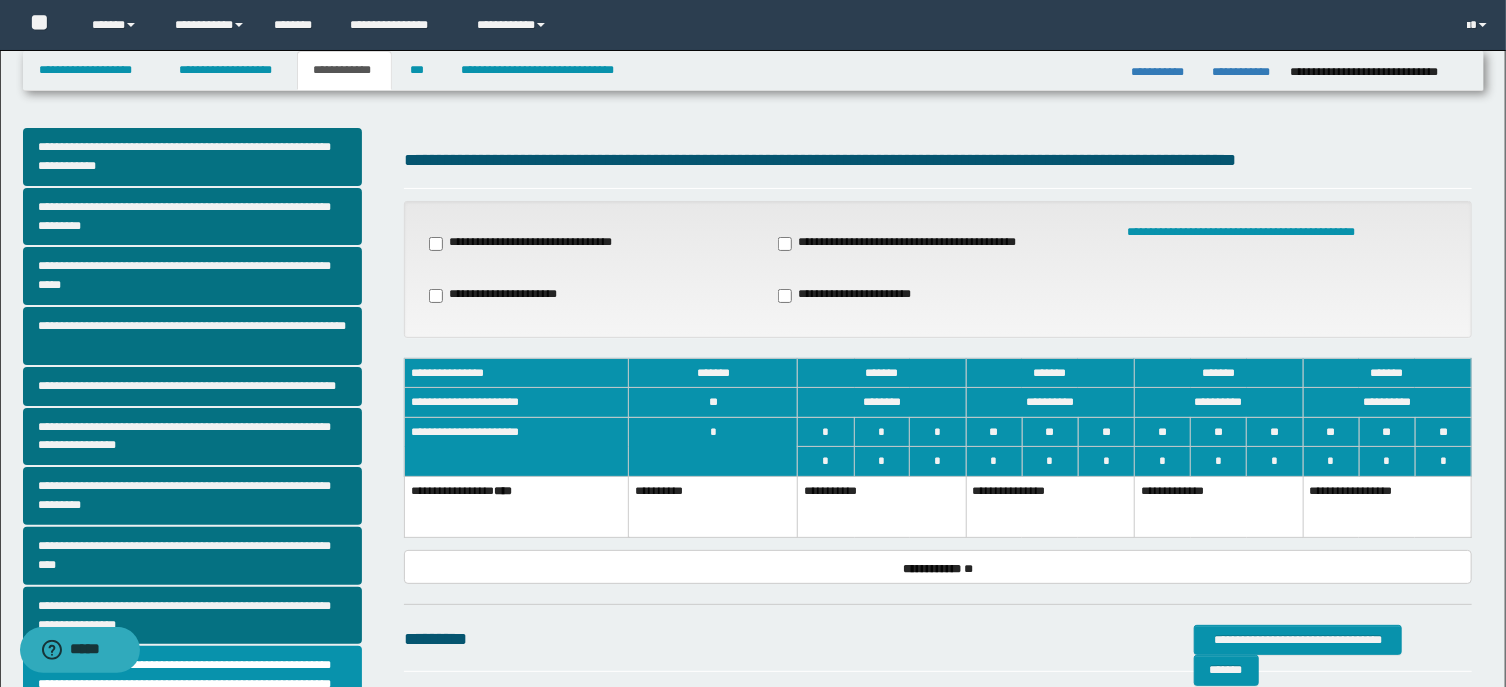 click on "**********" at bounding box center (937, 243) 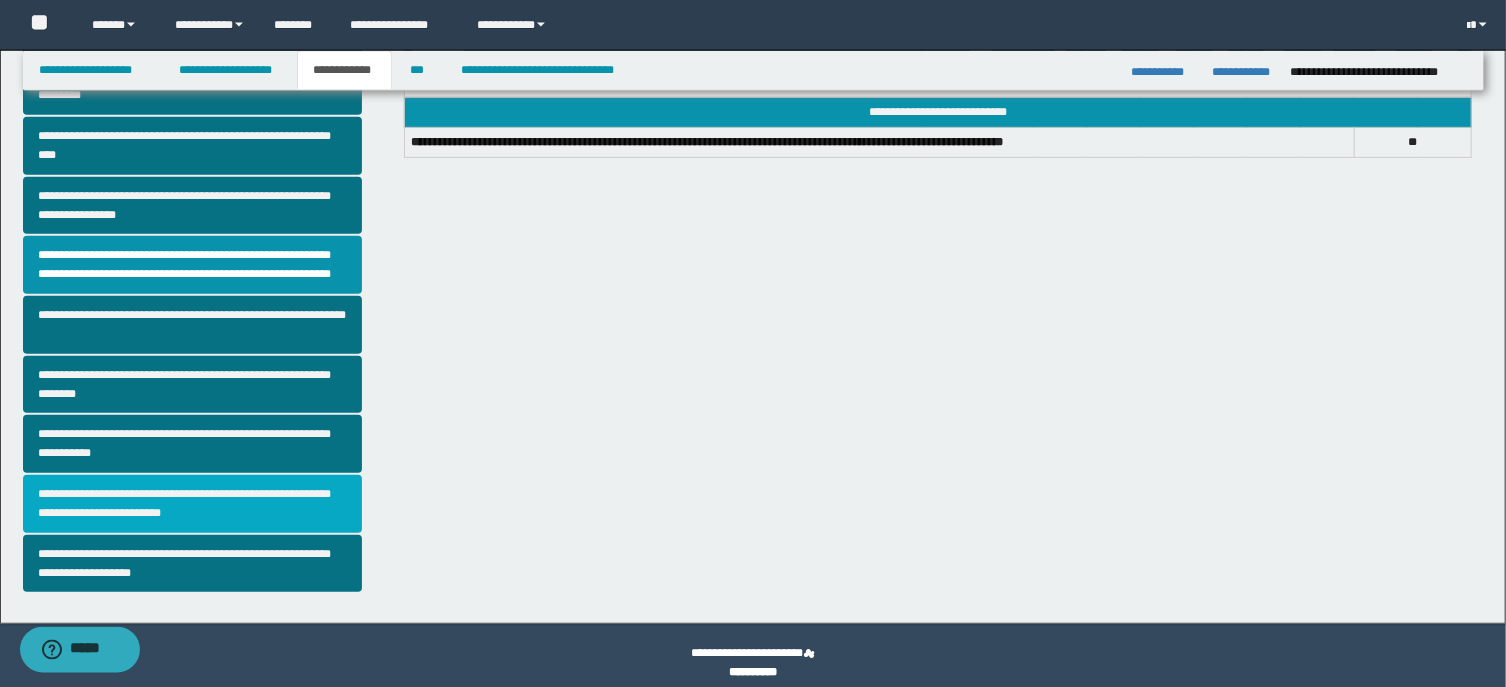 scroll, scrollTop: 424, scrollLeft: 0, axis: vertical 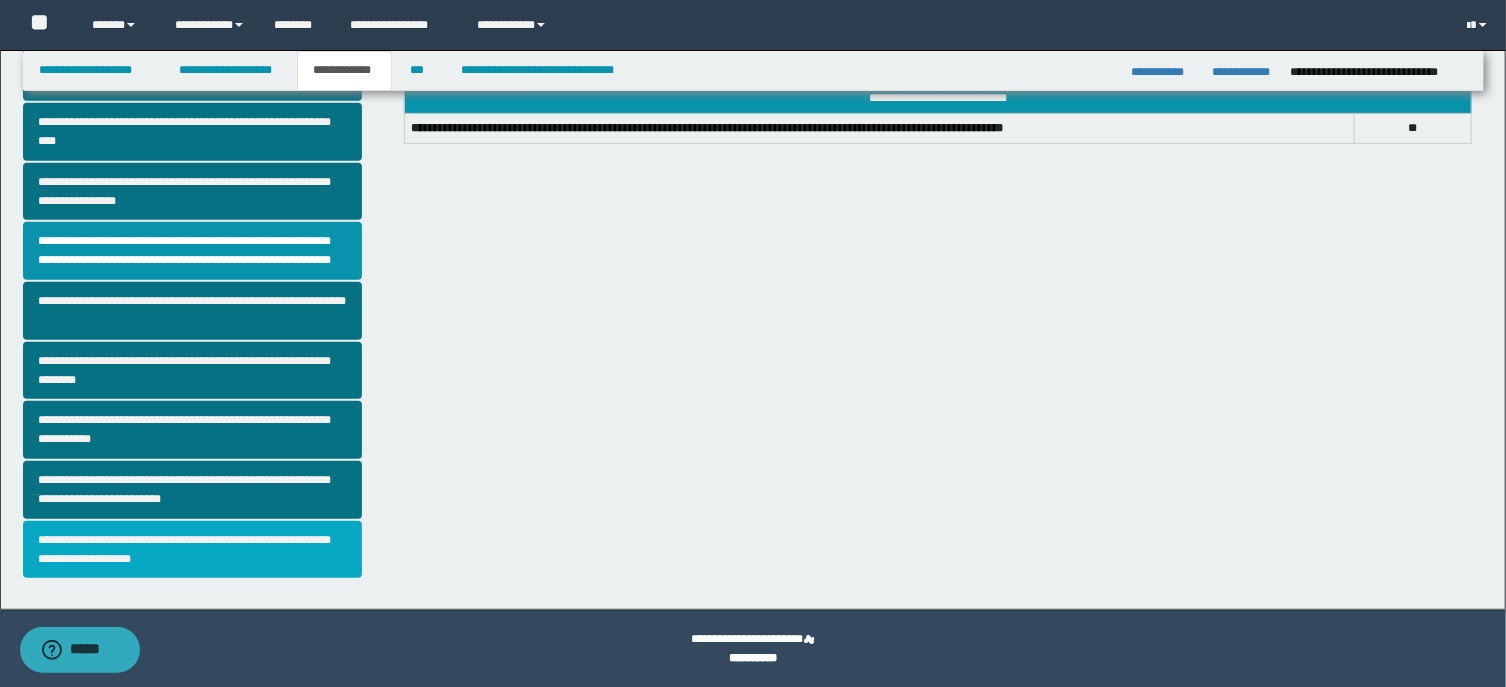 click on "**********" at bounding box center (192, 550) 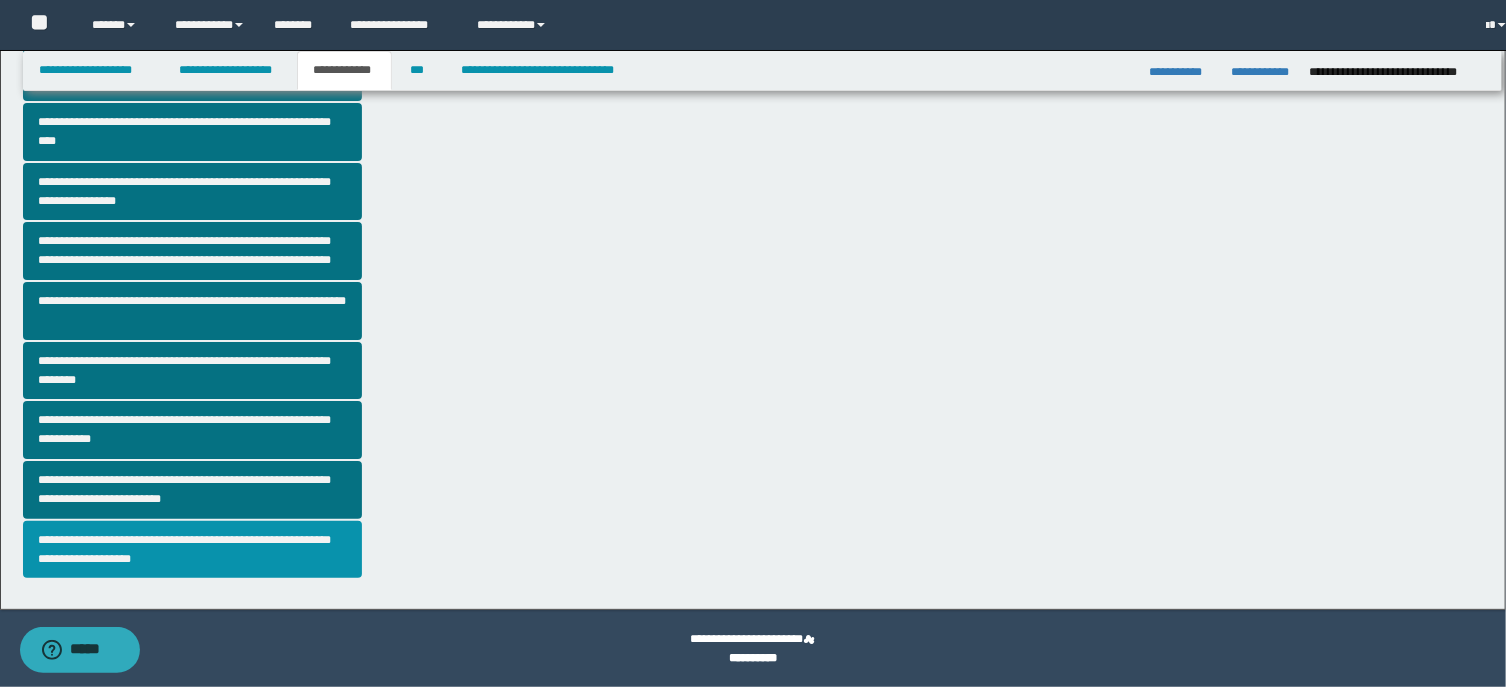 scroll, scrollTop: 0, scrollLeft: 0, axis: both 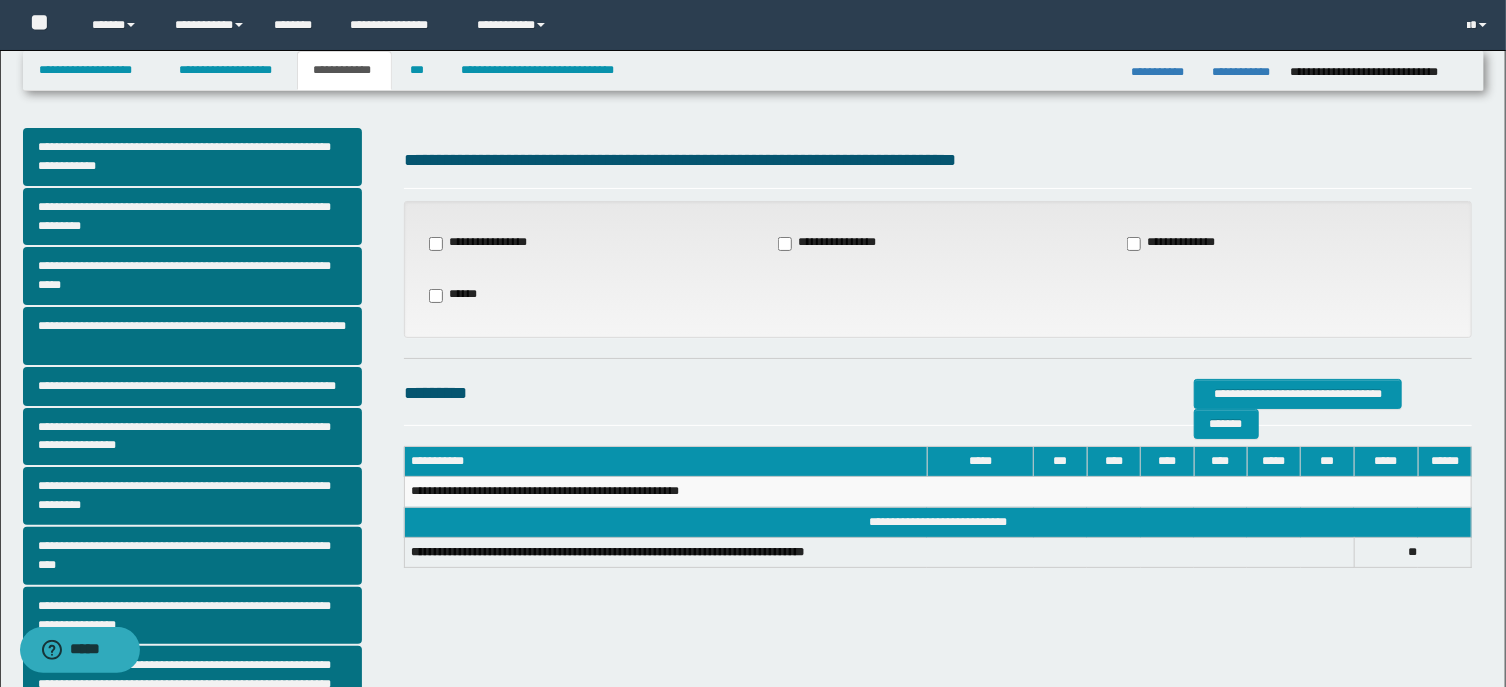 click on "**********" at bounding box center [484, 243] 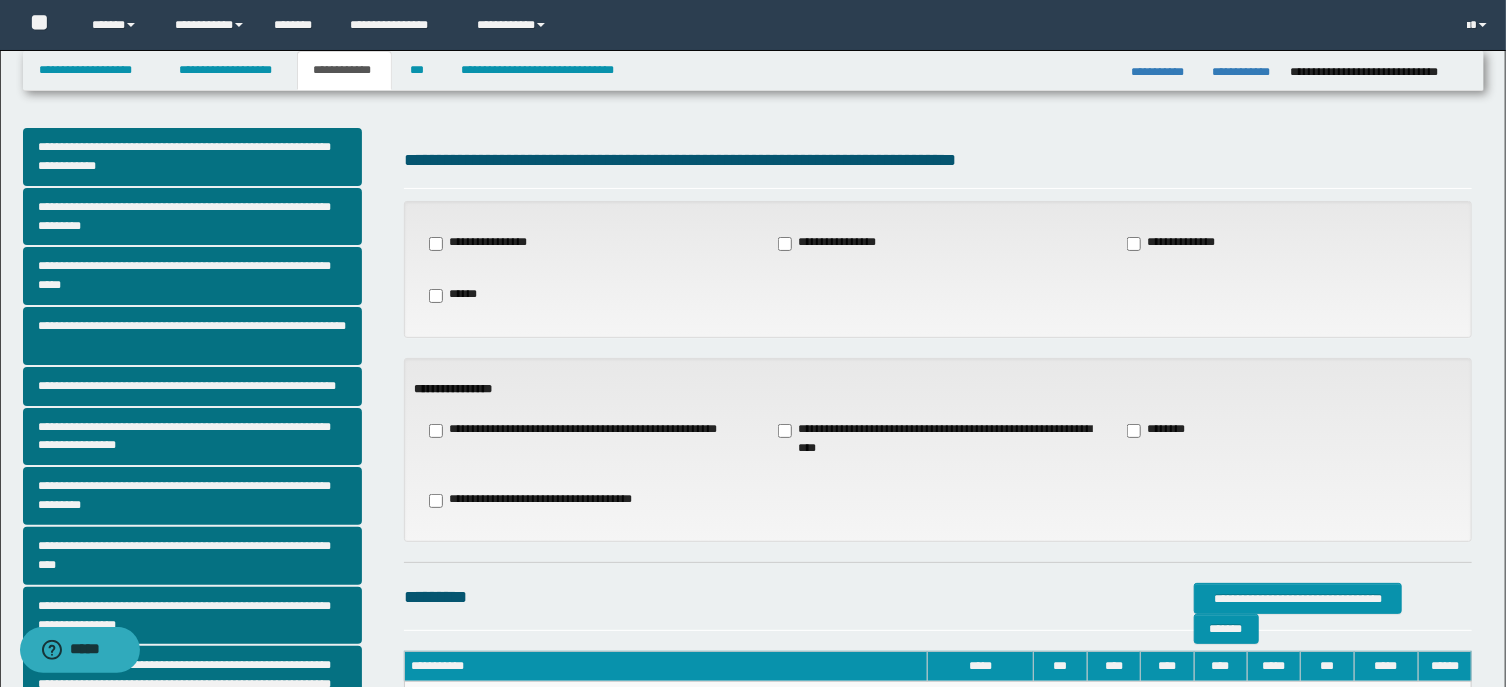click on "********" at bounding box center [1158, 430] 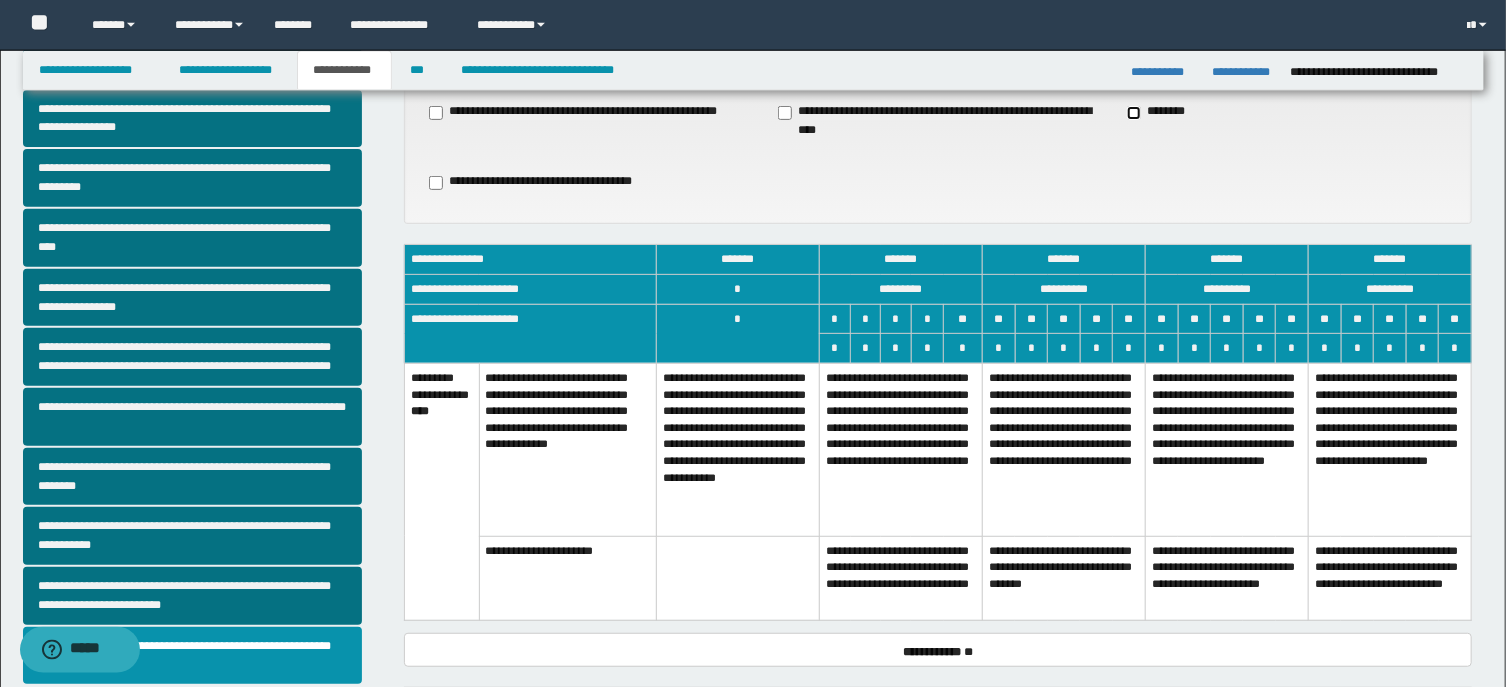 scroll, scrollTop: 321, scrollLeft: 0, axis: vertical 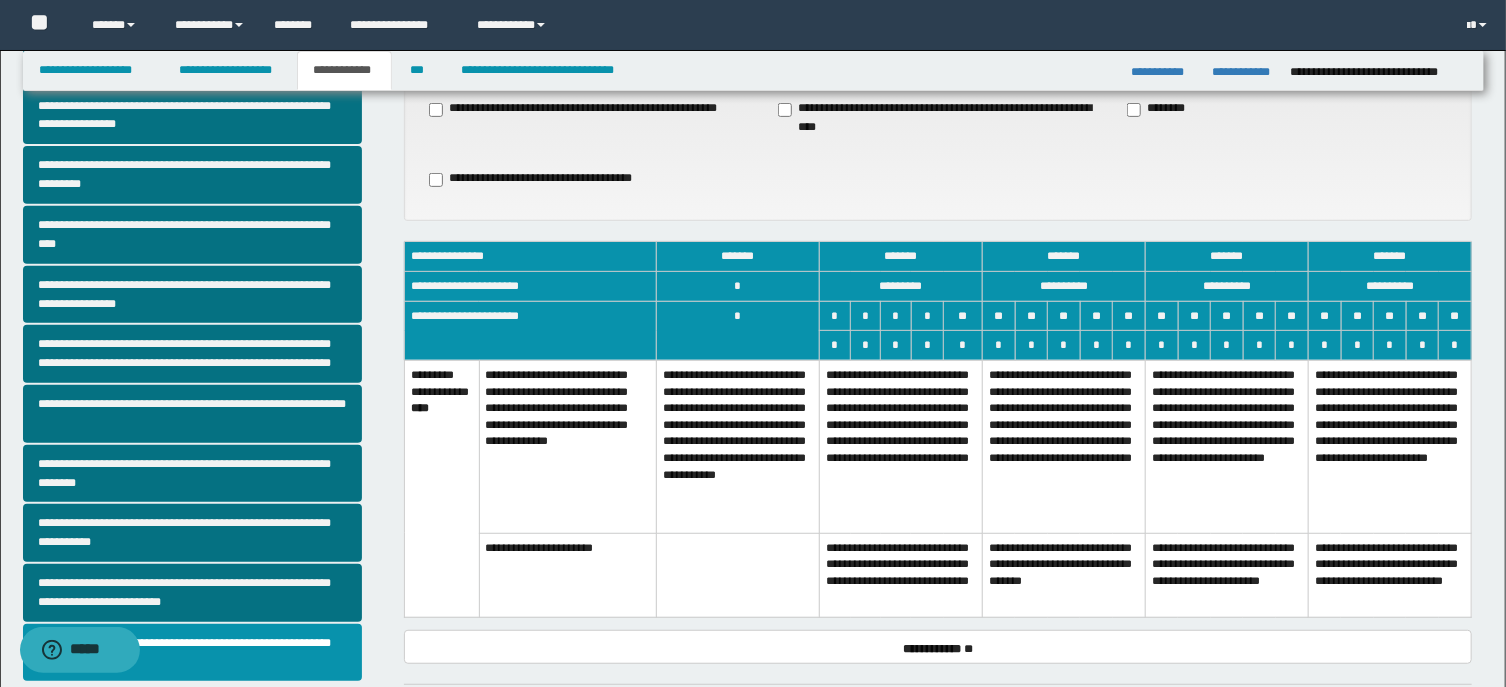 click on "**********" at bounding box center [900, 446] 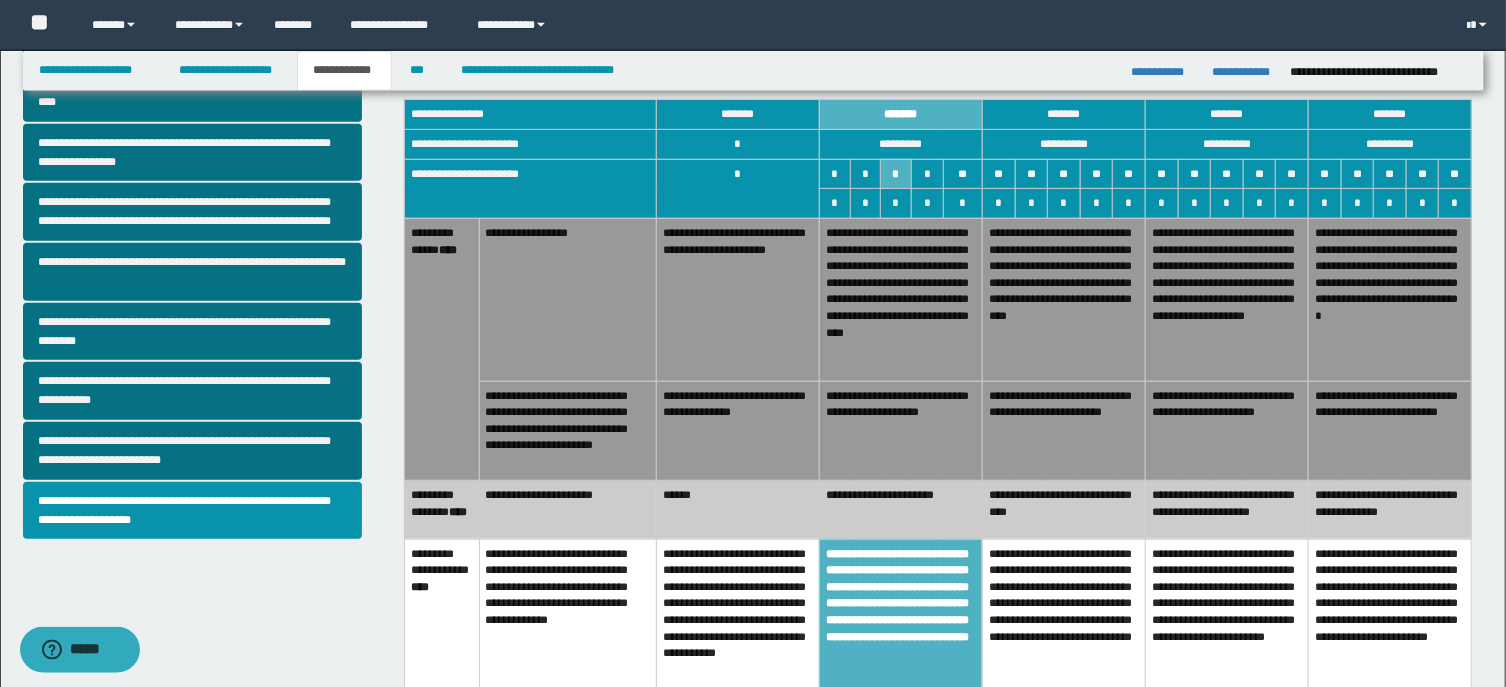 scroll, scrollTop: 428, scrollLeft: 0, axis: vertical 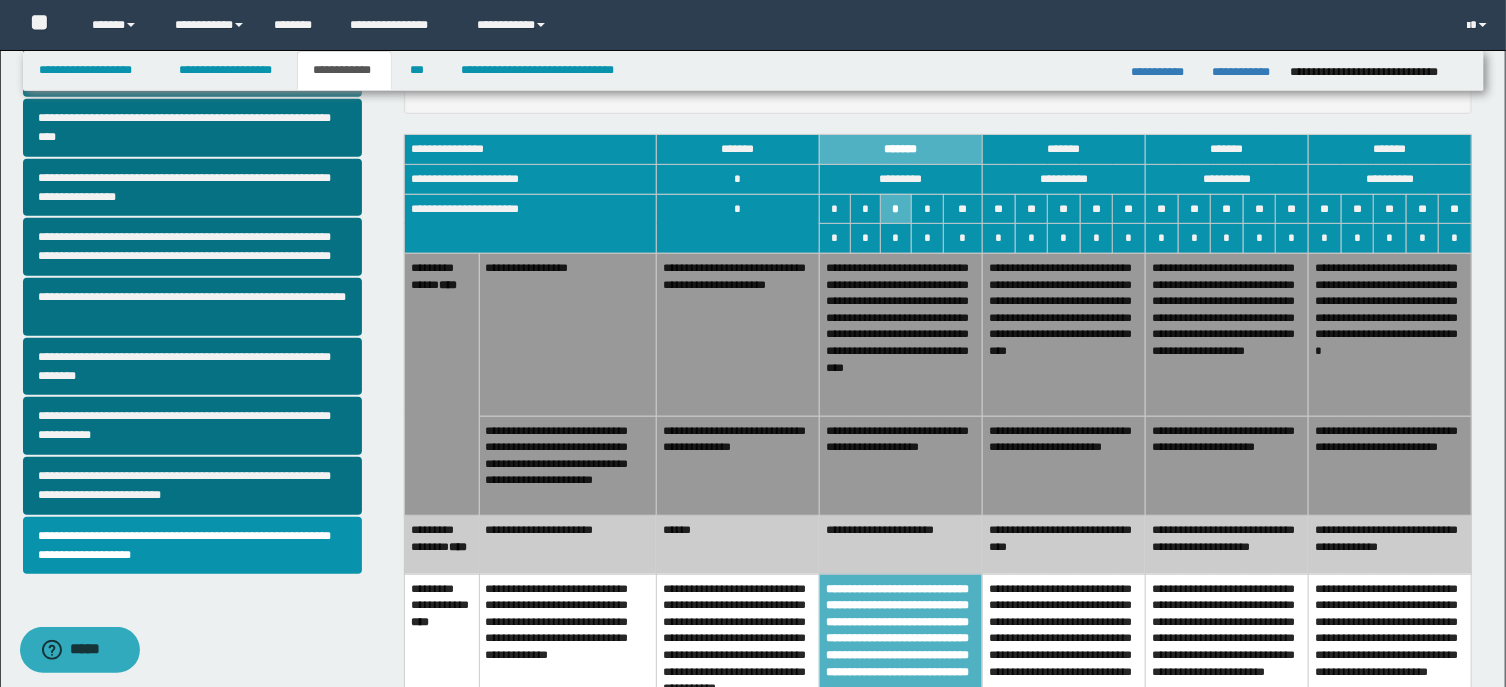click on "******" at bounding box center [737, 545] 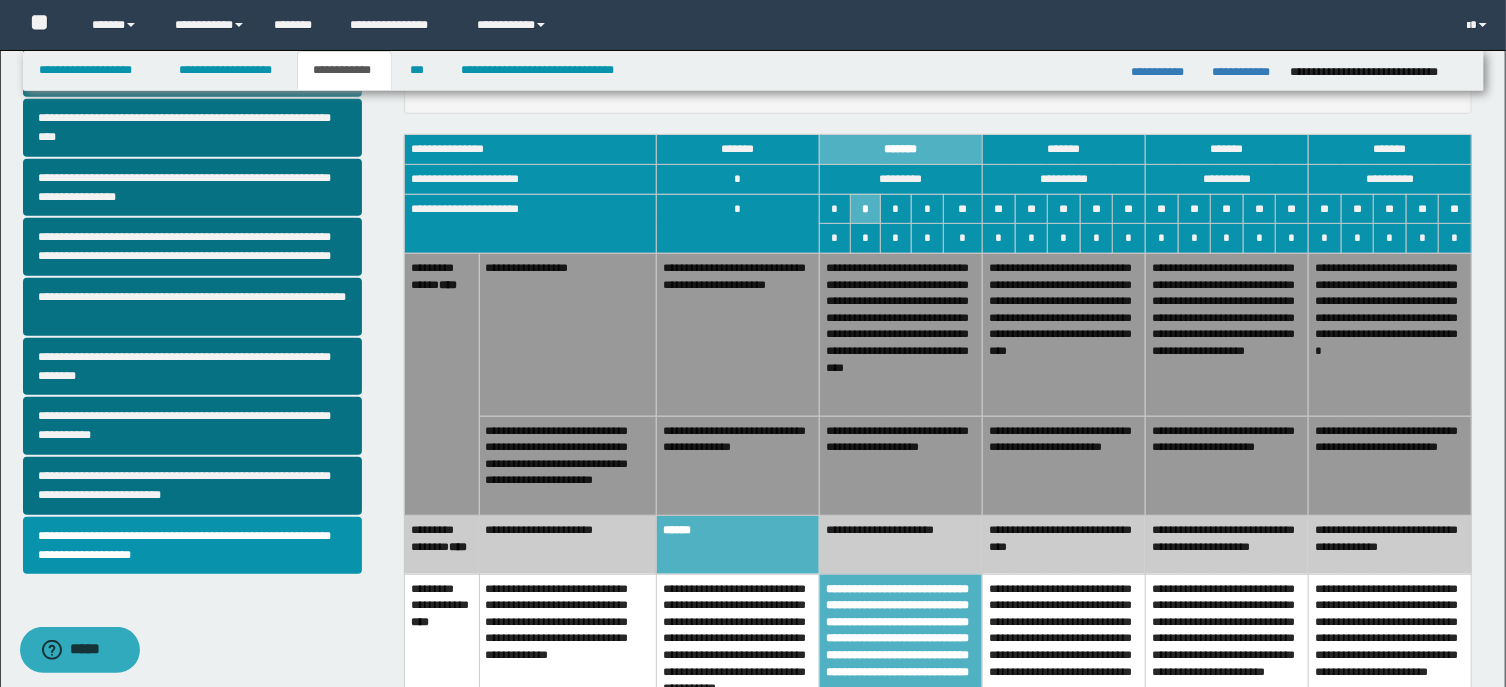 click on "**********" at bounding box center [900, 466] 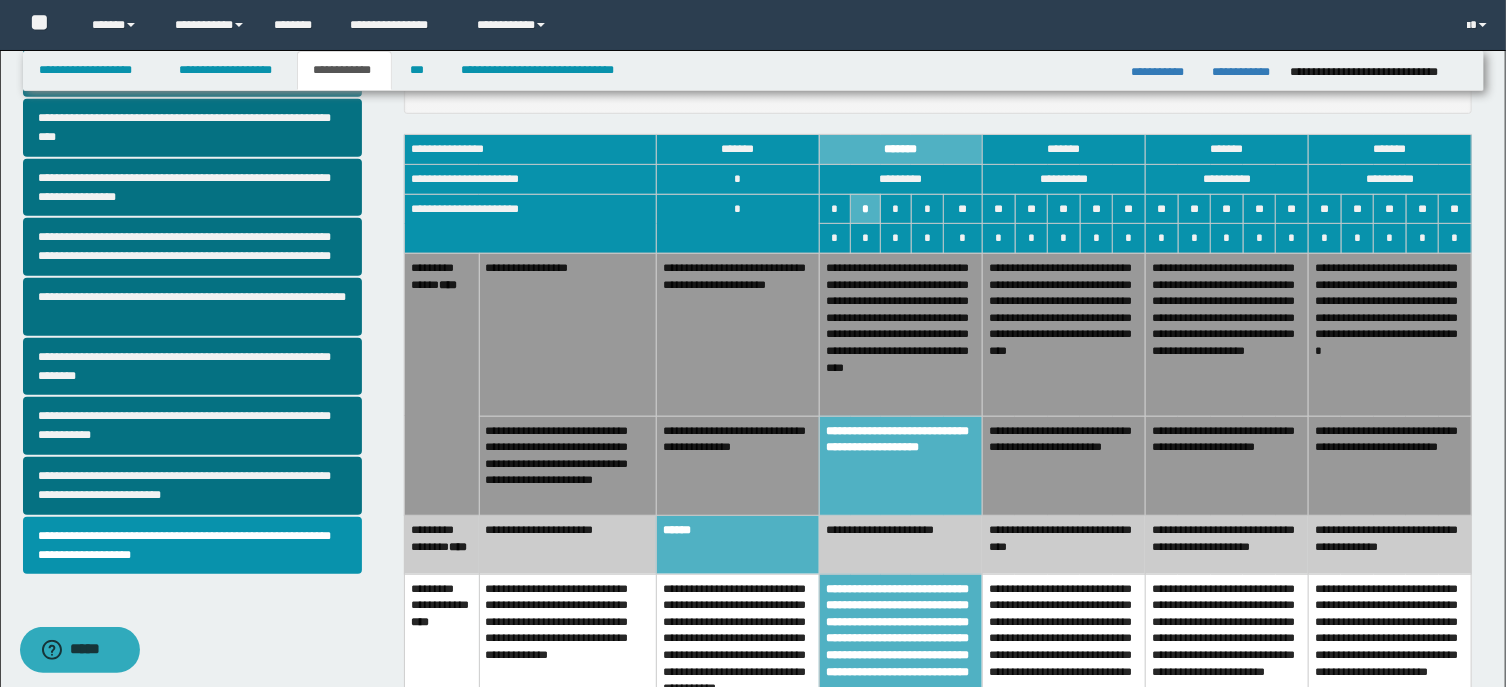 click on "**********" at bounding box center (900, 334) 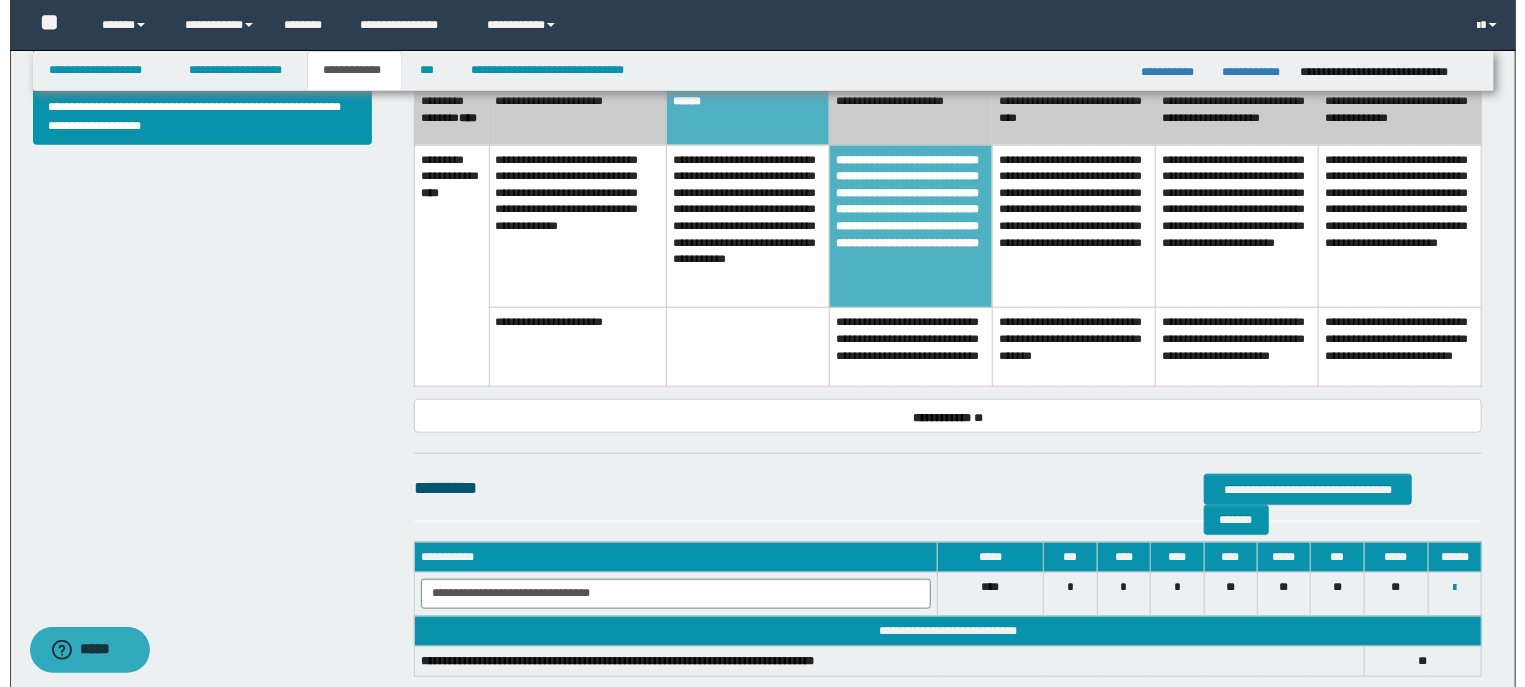 scroll, scrollTop: 964, scrollLeft: 0, axis: vertical 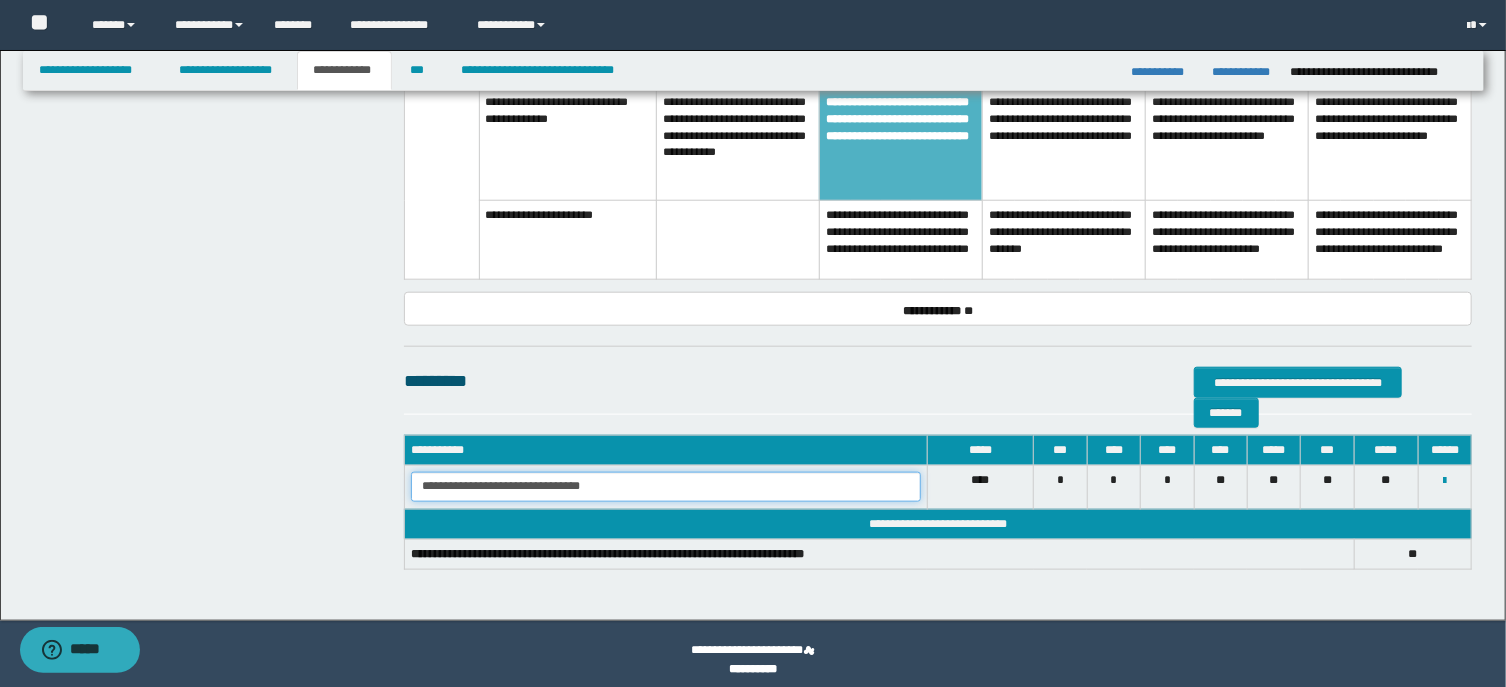 click on "**********" at bounding box center [666, 487] 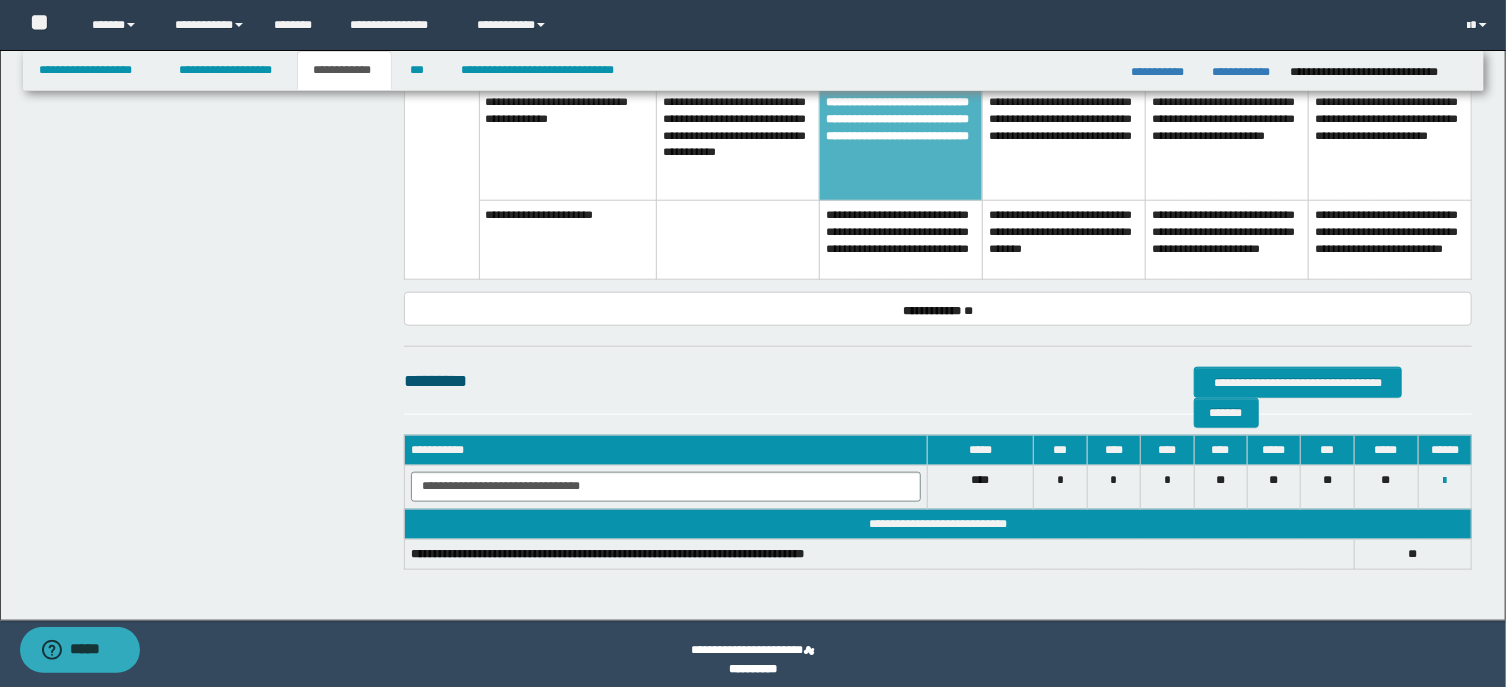 click on "****" at bounding box center (980, 487) 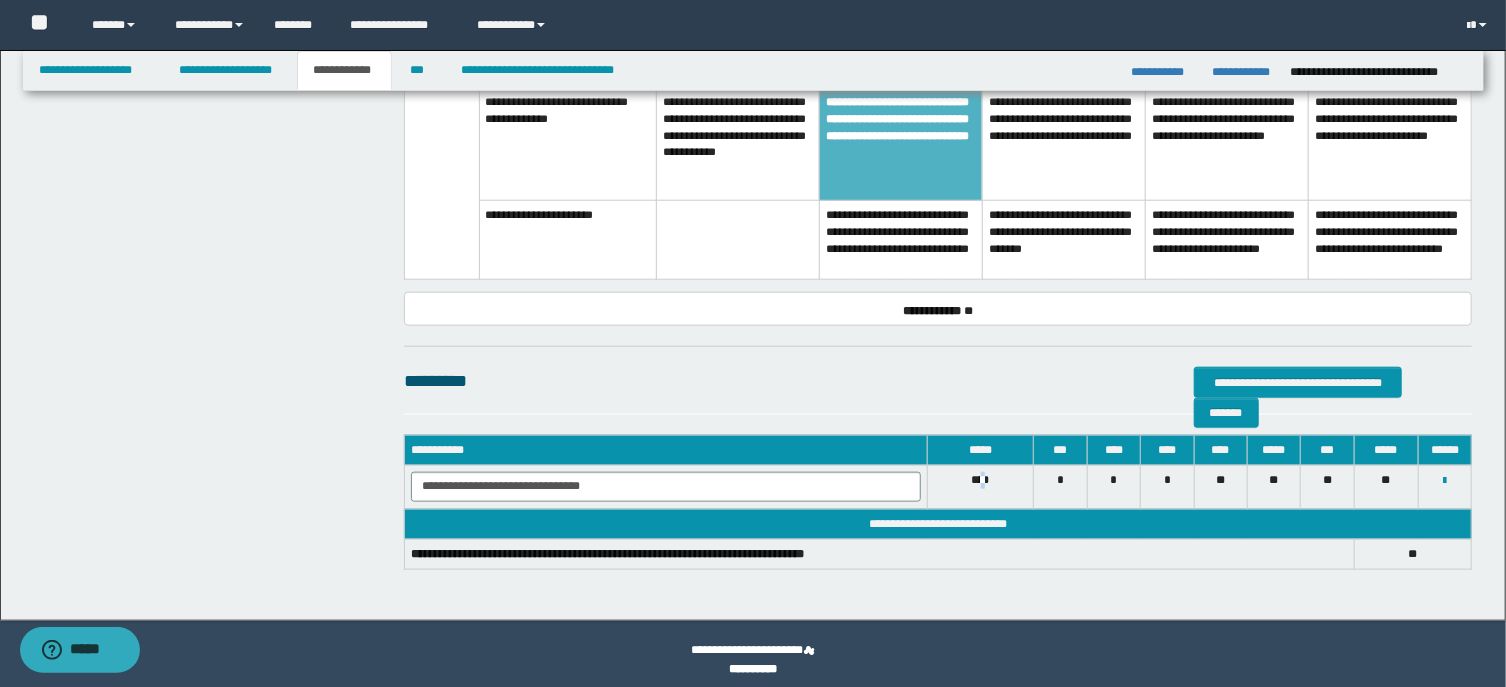 click on "****" at bounding box center (980, 487) 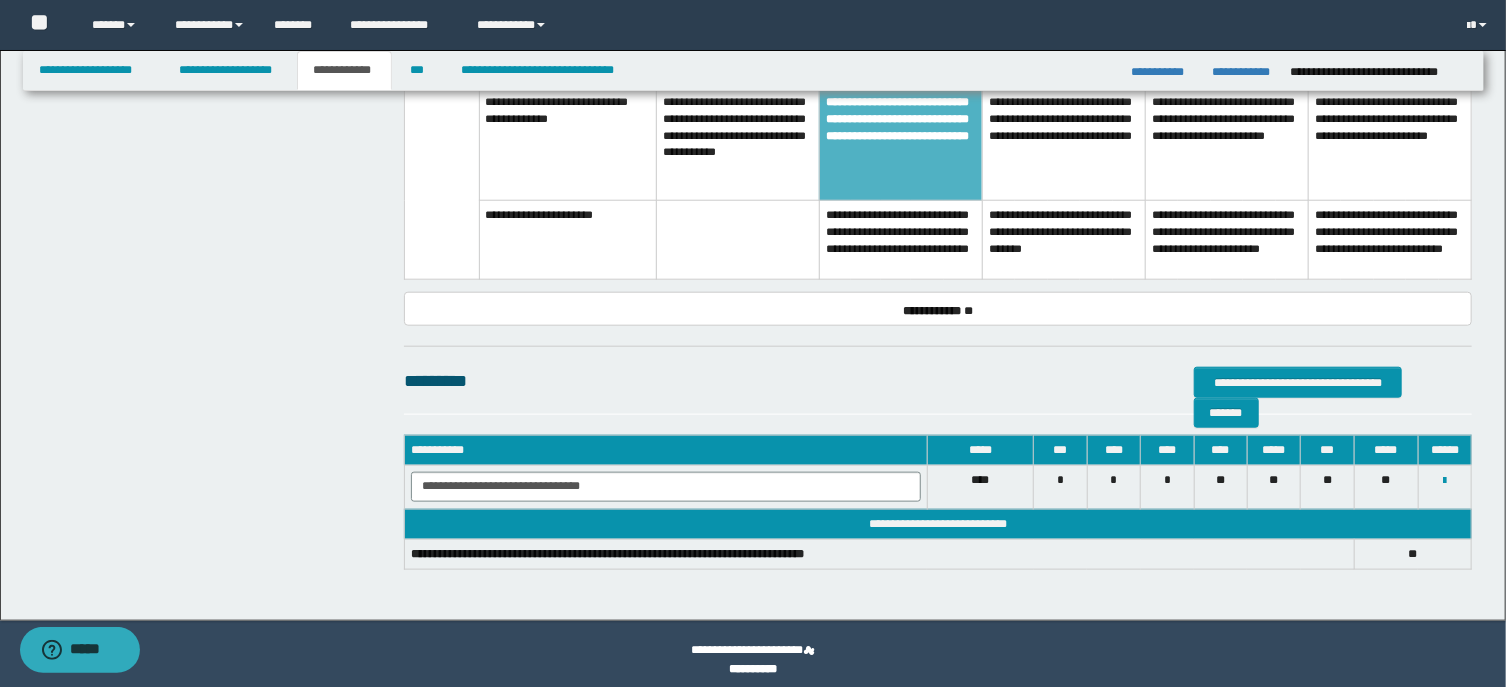 click on "****" at bounding box center [980, 487] 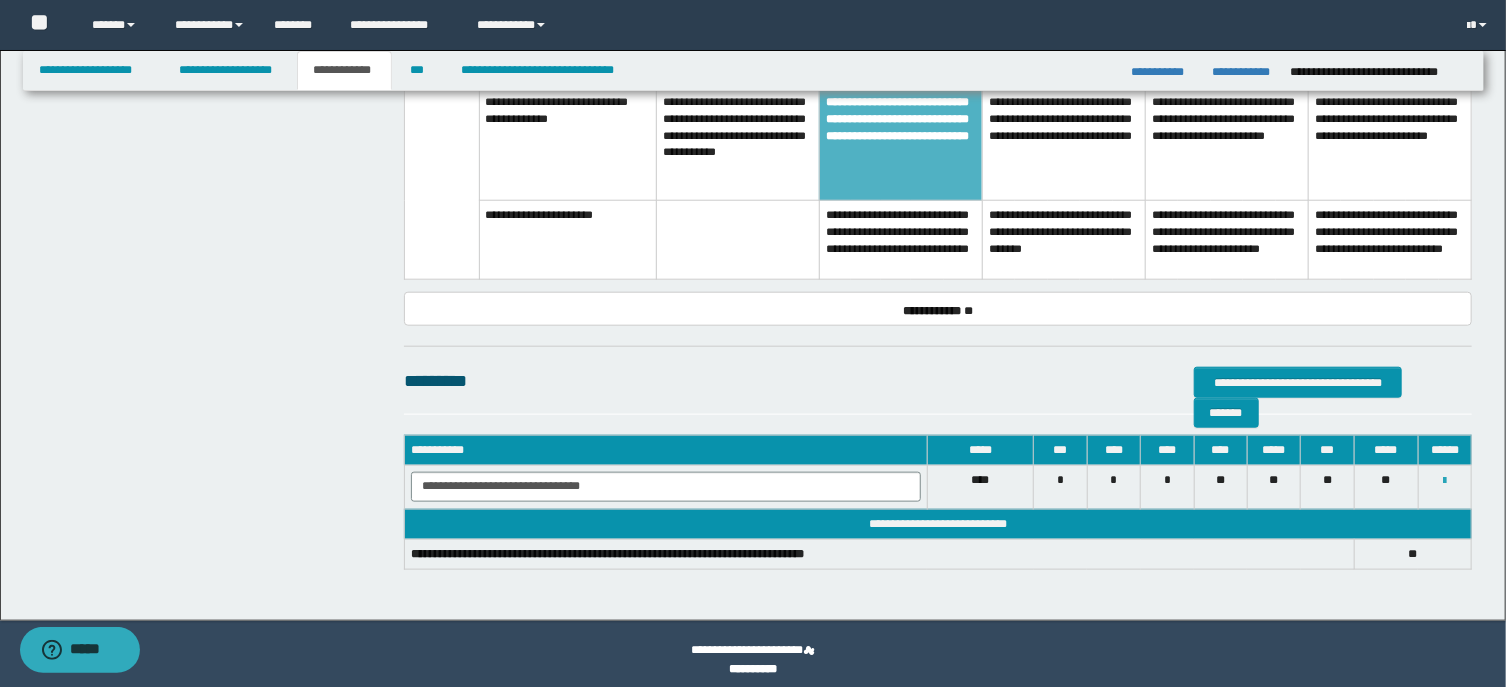 drag, startPoint x: 1444, startPoint y: 467, endPoint x: 1448, endPoint y: 484, distance: 17.464249 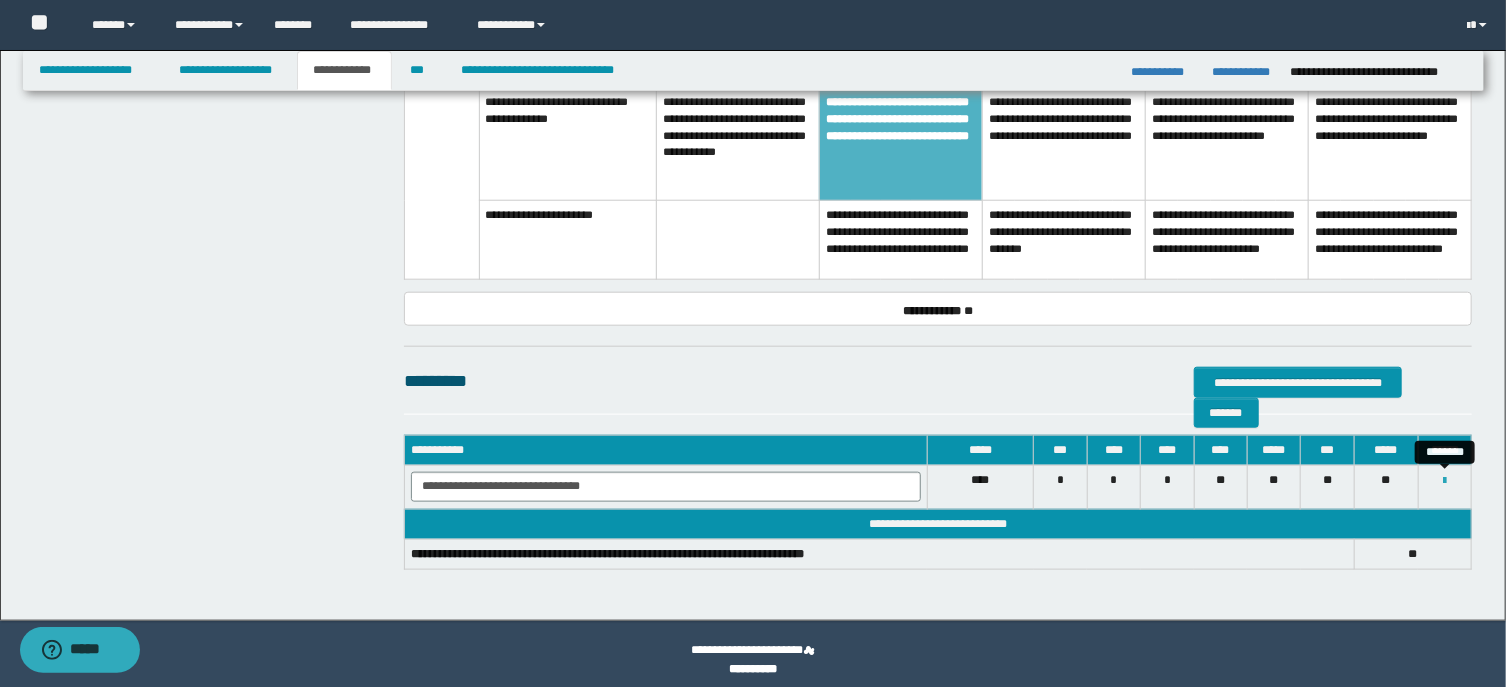 click at bounding box center [1444, 481] 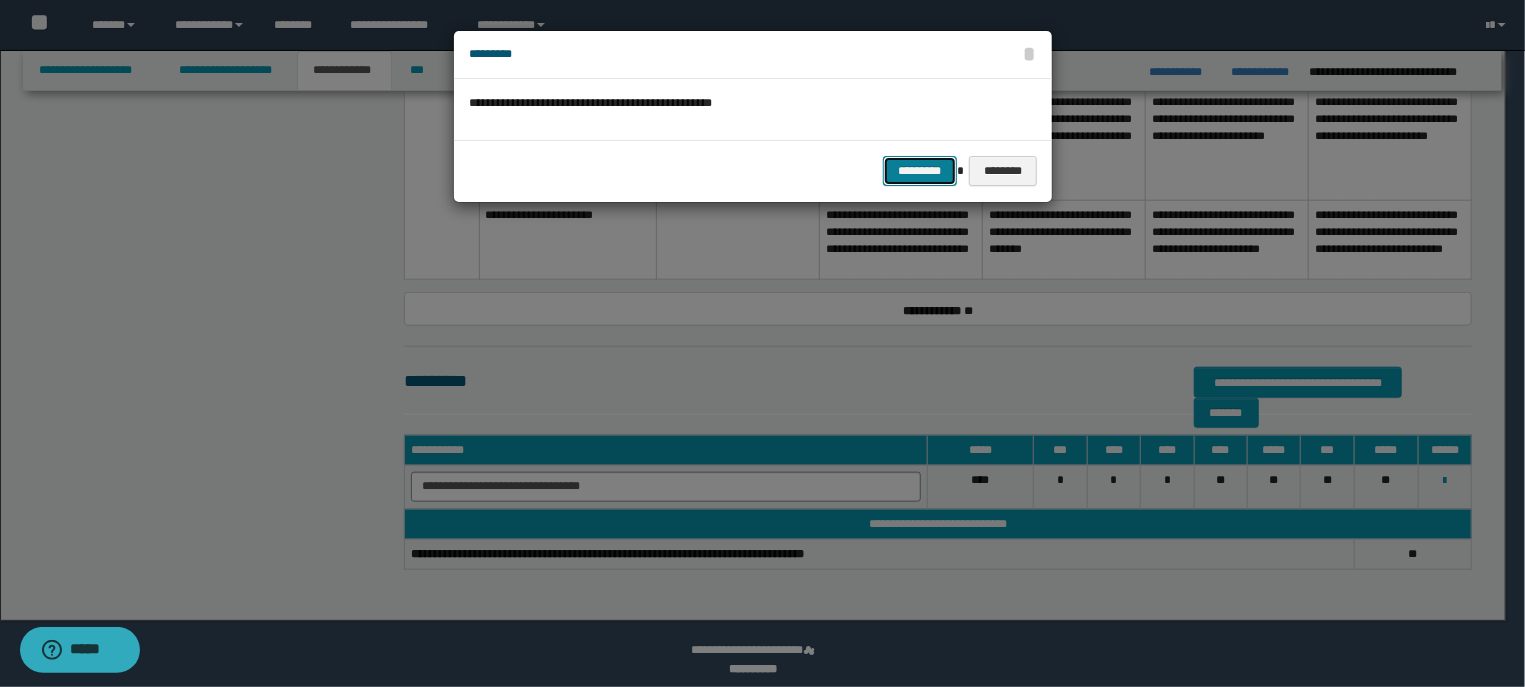 click on "*********" at bounding box center (920, 171) 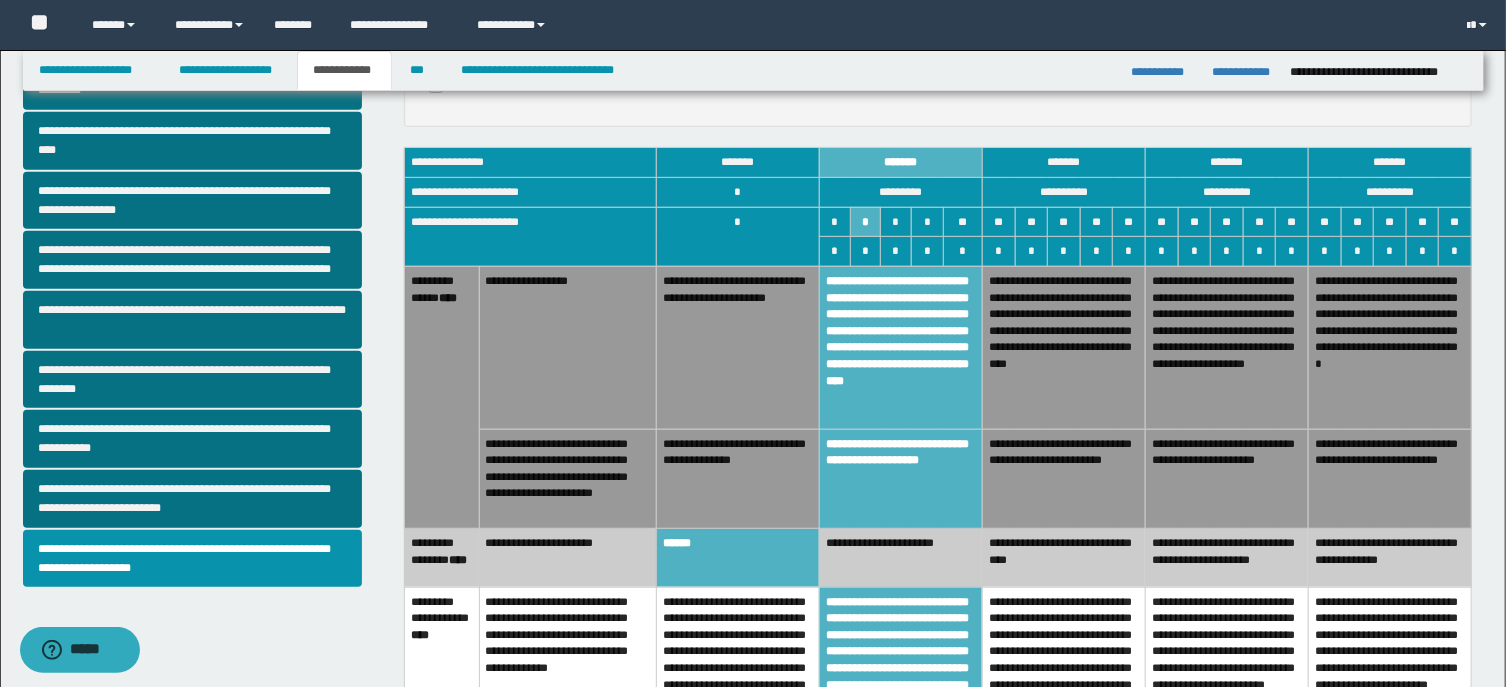 scroll, scrollTop: 213, scrollLeft: 0, axis: vertical 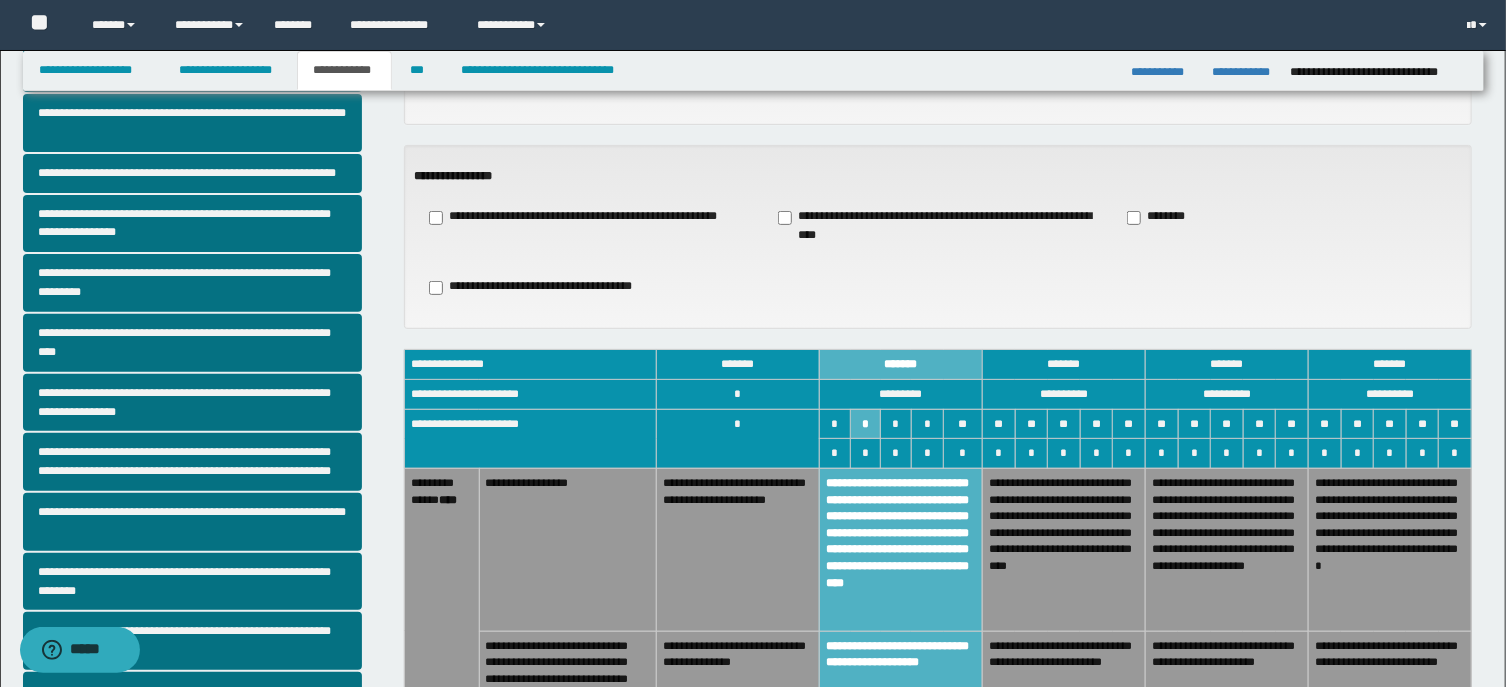 click on "*******" at bounding box center [900, 365] 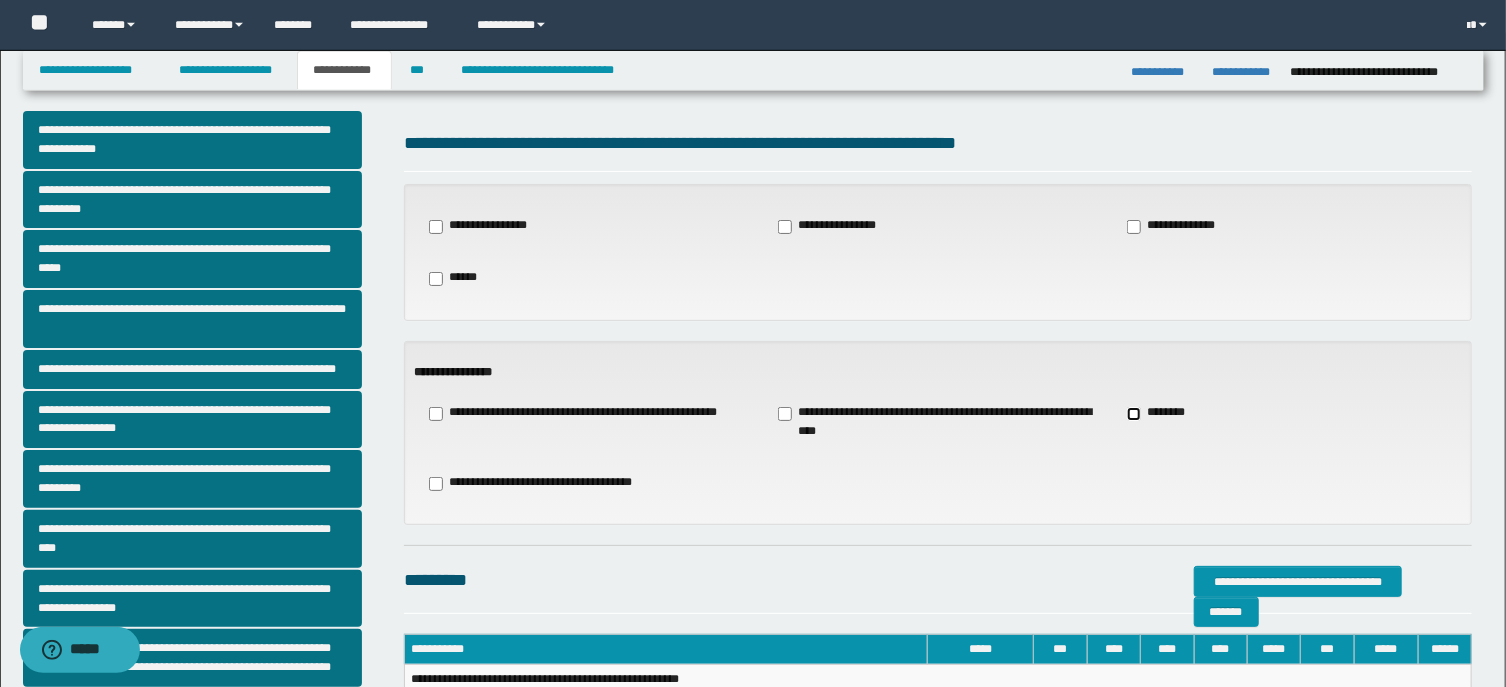scroll, scrollTop: 0, scrollLeft: 0, axis: both 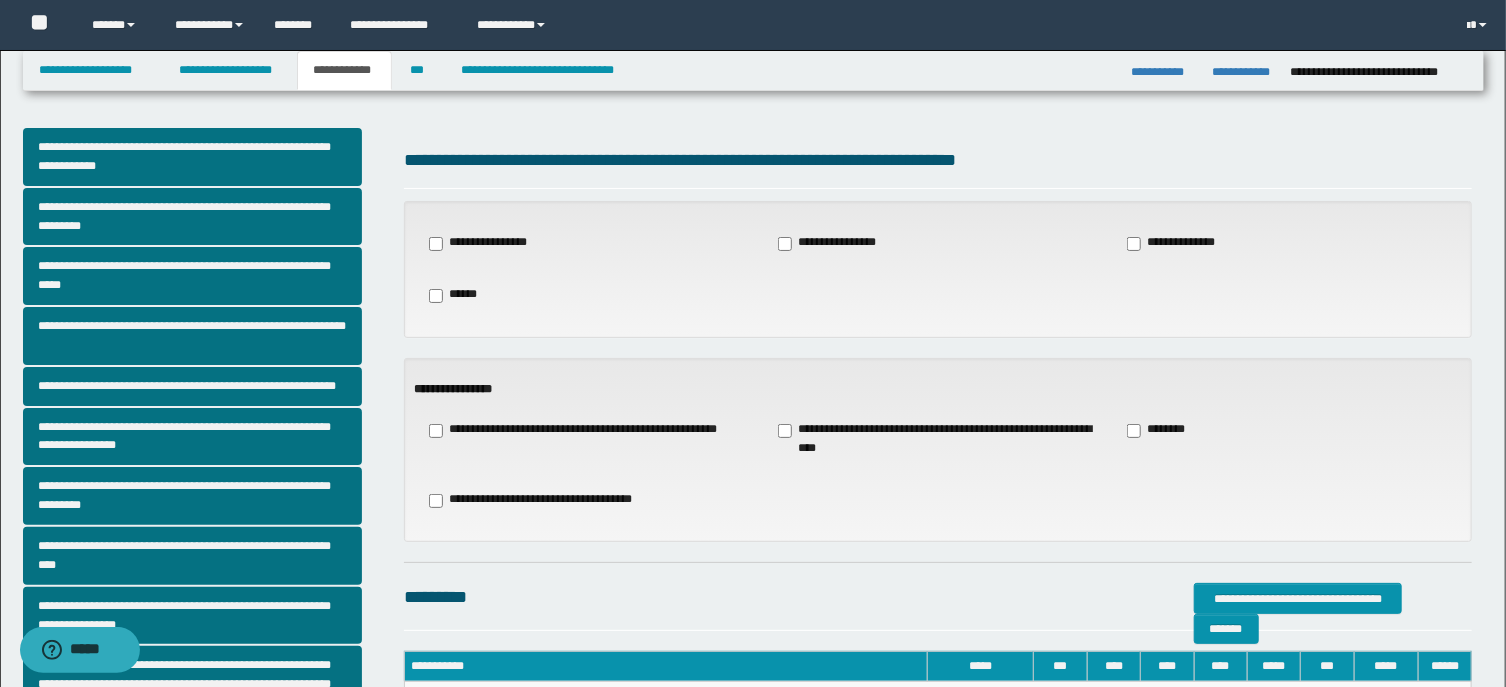 click on "**********" at bounding box center [484, 243] 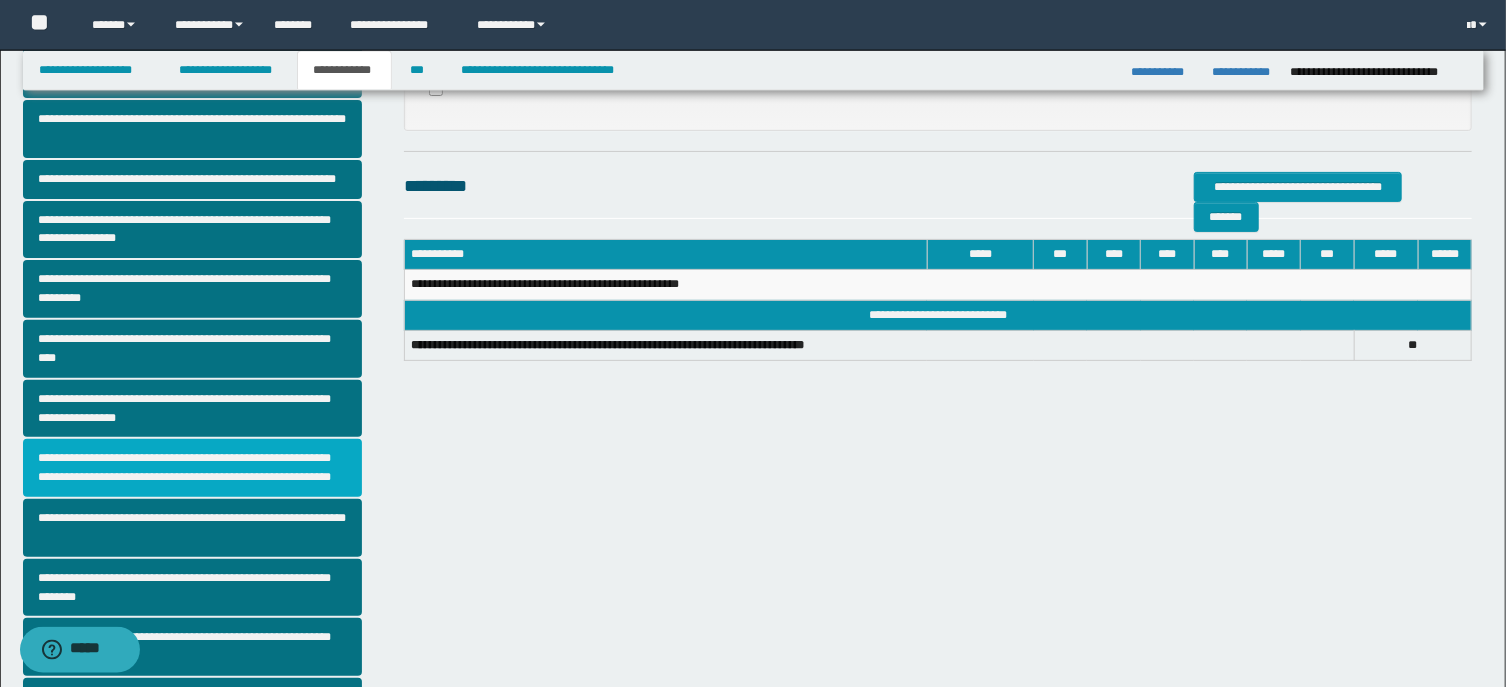 scroll, scrollTop: 214, scrollLeft: 0, axis: vertical 